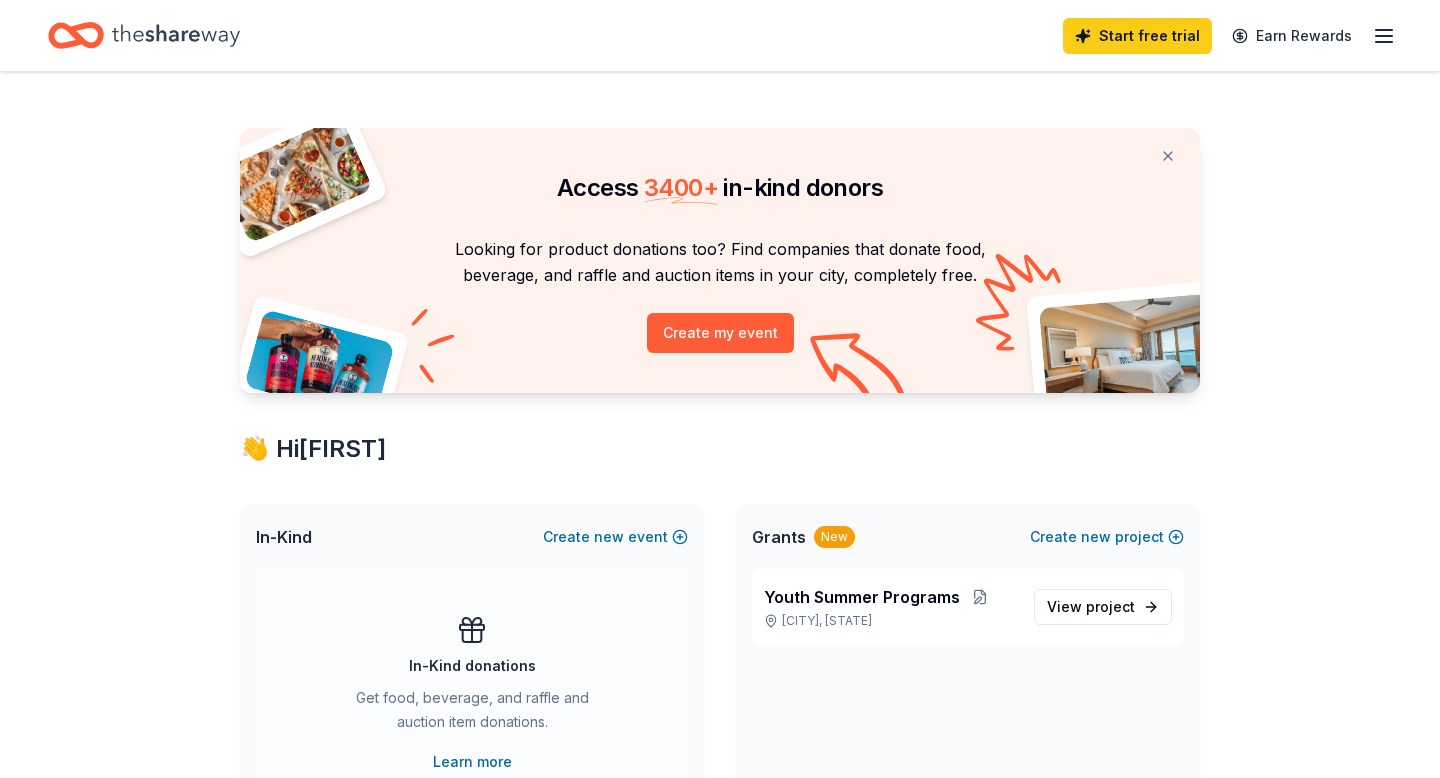 scroll, scrollTop: 0, scrollLeft: 0, axis: both 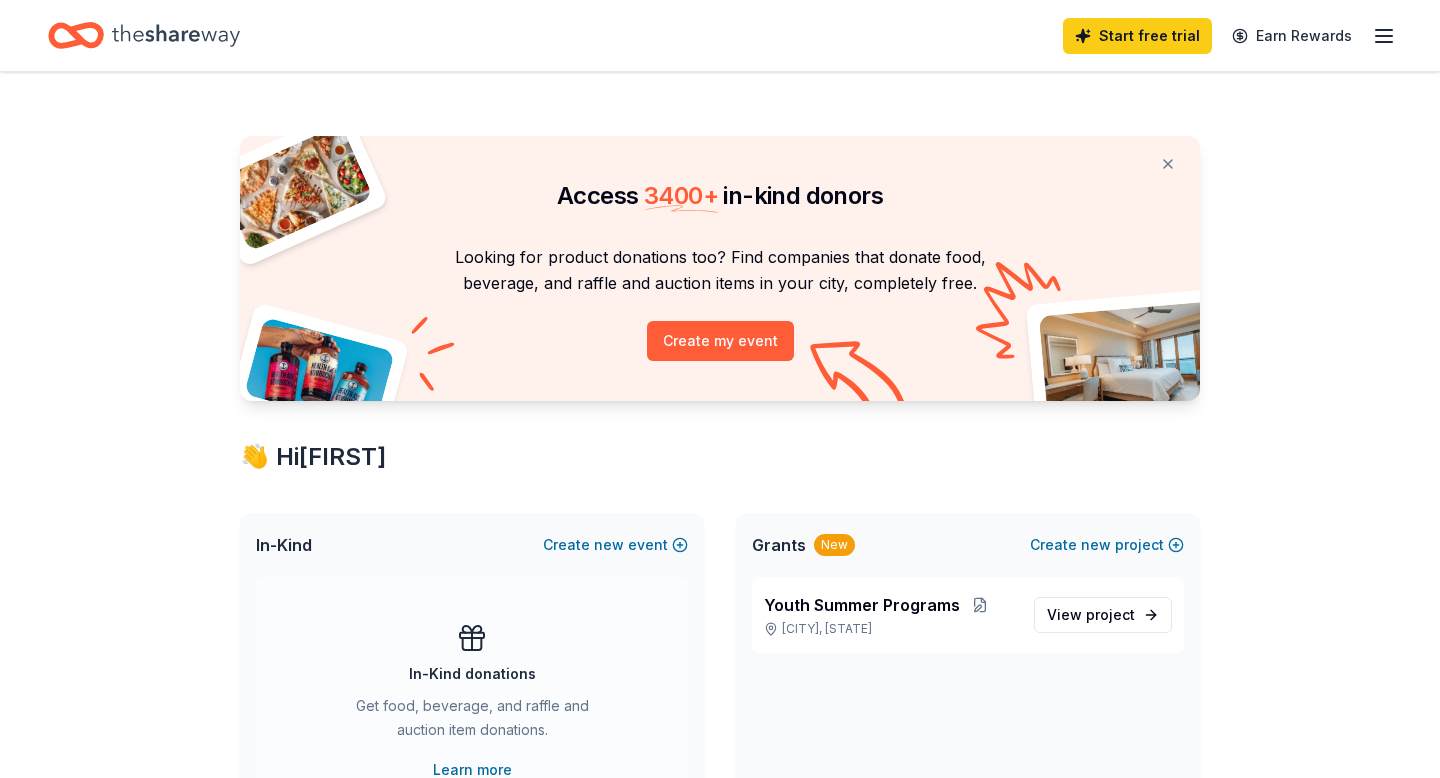 click 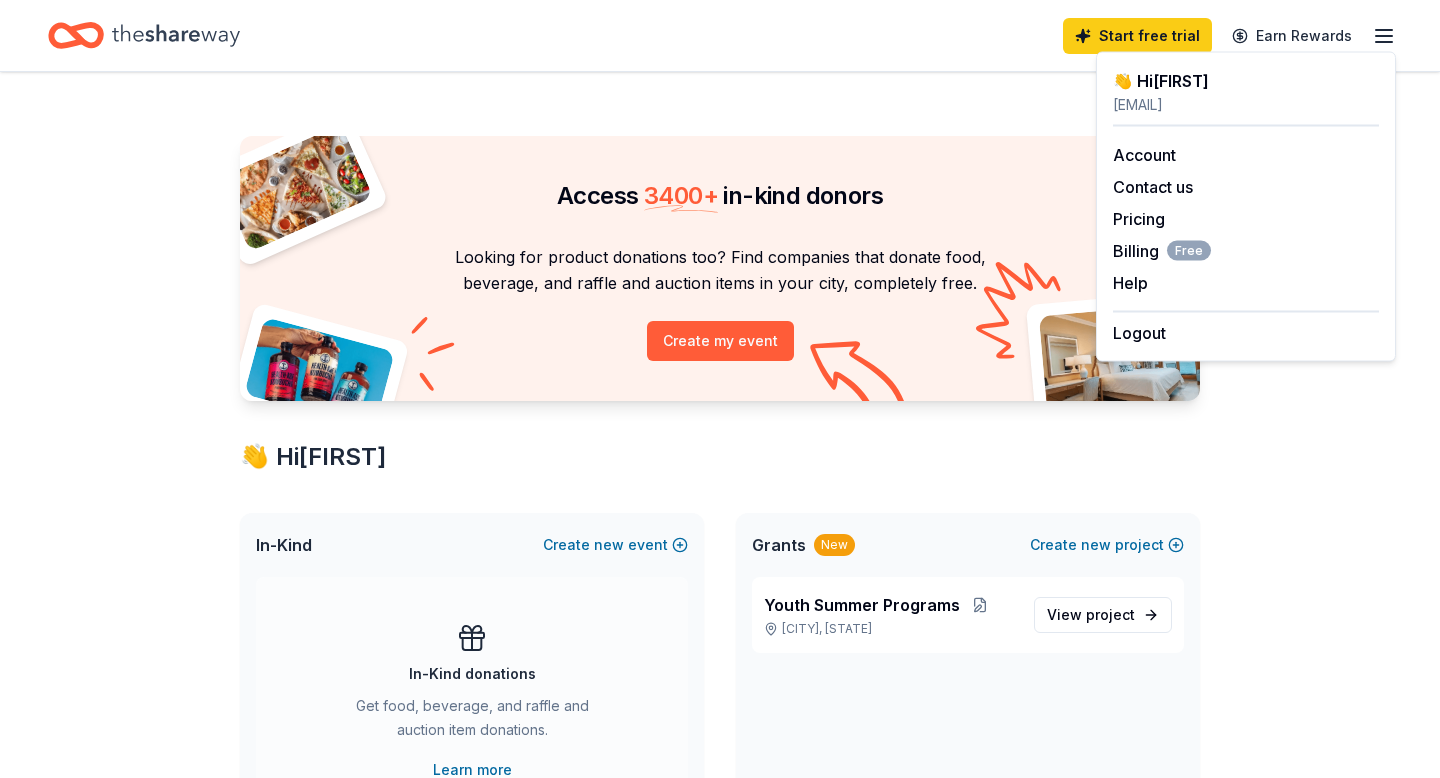 click on "Access   3400 +   in-kind donors Looking for product donations too? Find companies that donate food, beverage, and raffle and auction items in your city, completely free. Create my event 👋 Hi  Syreeta In-Kind Create  new  event   In-Kind donations Get food, beverage, and raffle and auction item donations. Learn more Grants New Create  new  project   Youth Summer Programs Conyers, GA View   project   In-Kind donors viewed On the Free plan, you get 5 in-kind profile views each month. You have not yet viewed any  in-kind  profiles this month. Create a new  event   to view  donors . Grants viewed On the Free plan, you get 5 grant profile views each month. You have not yet viewed any  grant  profiles this month." at bounding box center (720, 788) 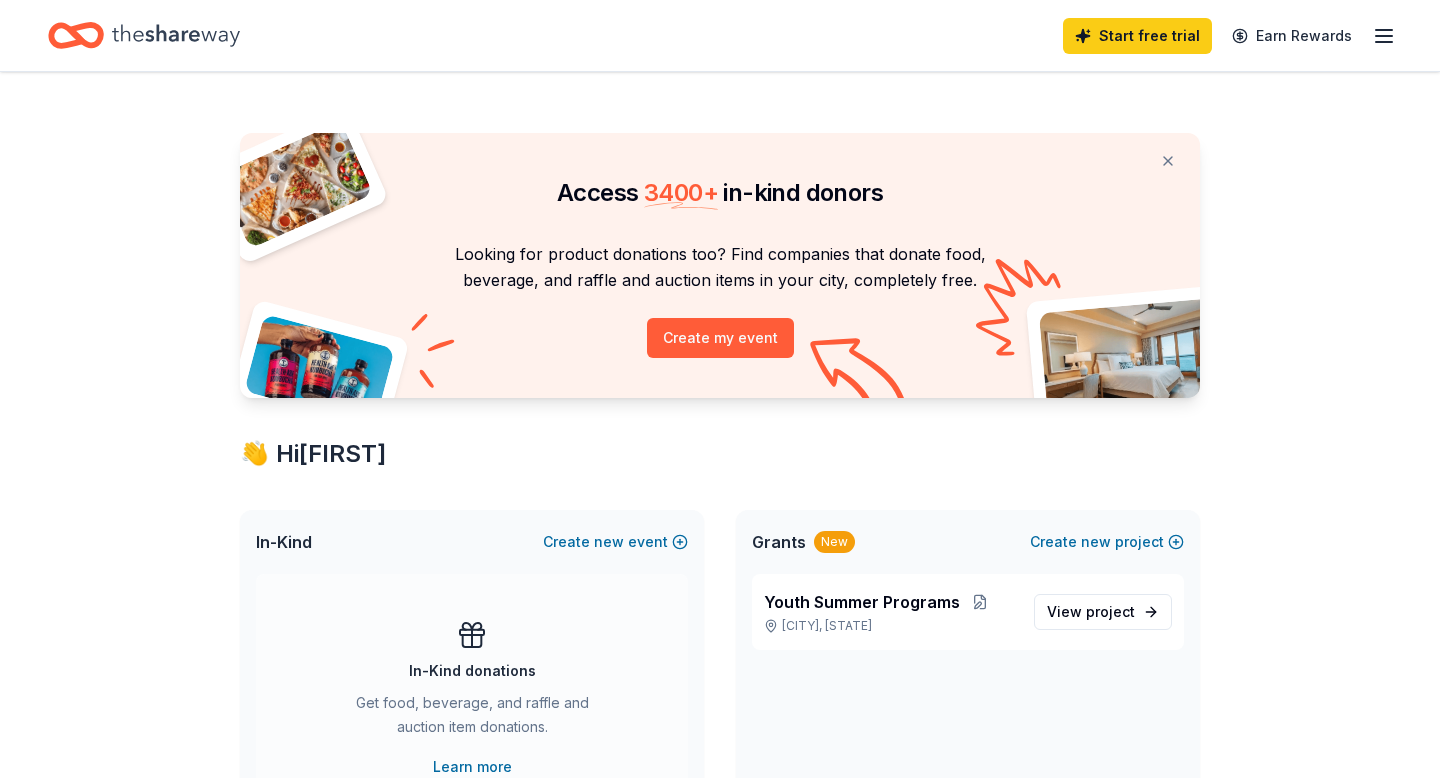 scroll, scrollTop: 0, scrollLeft: 0, axis: both 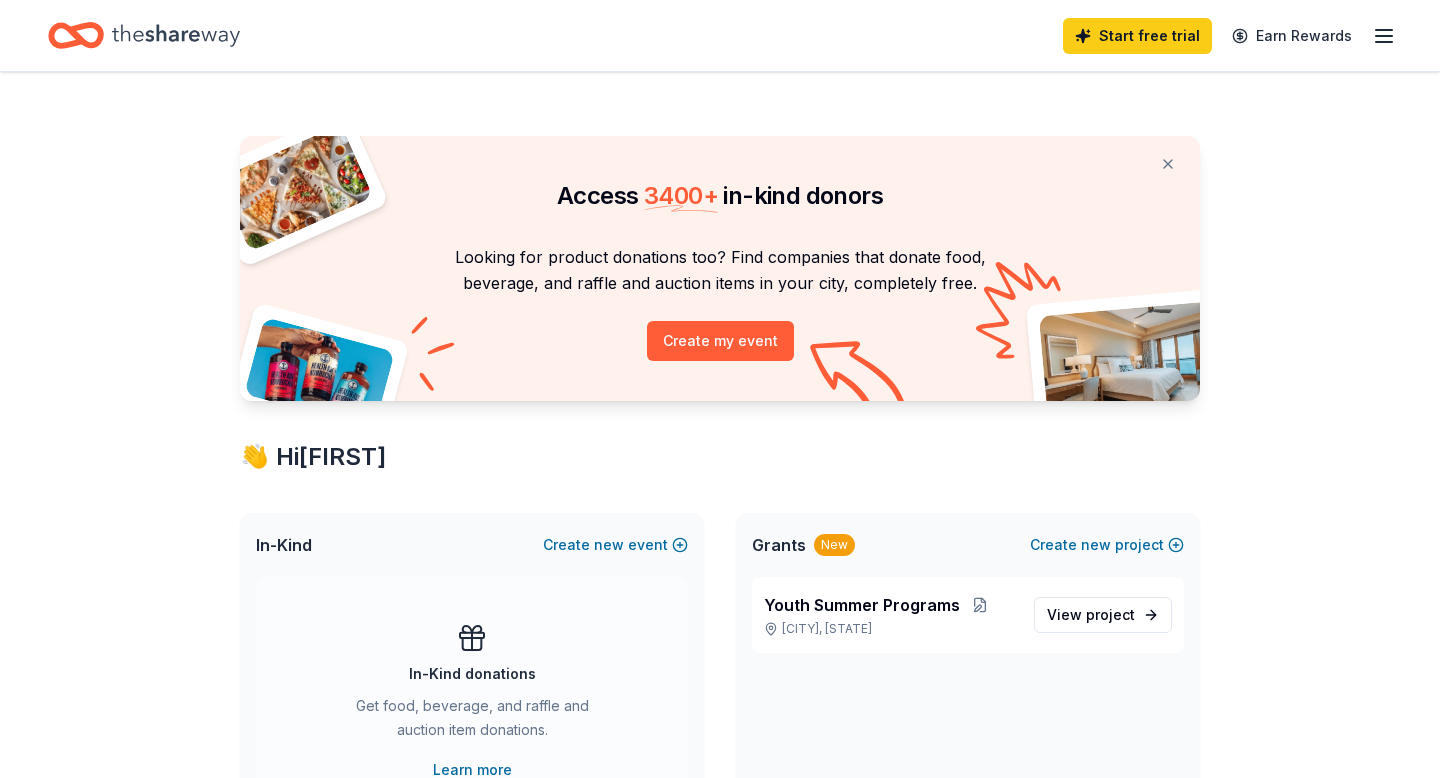 click 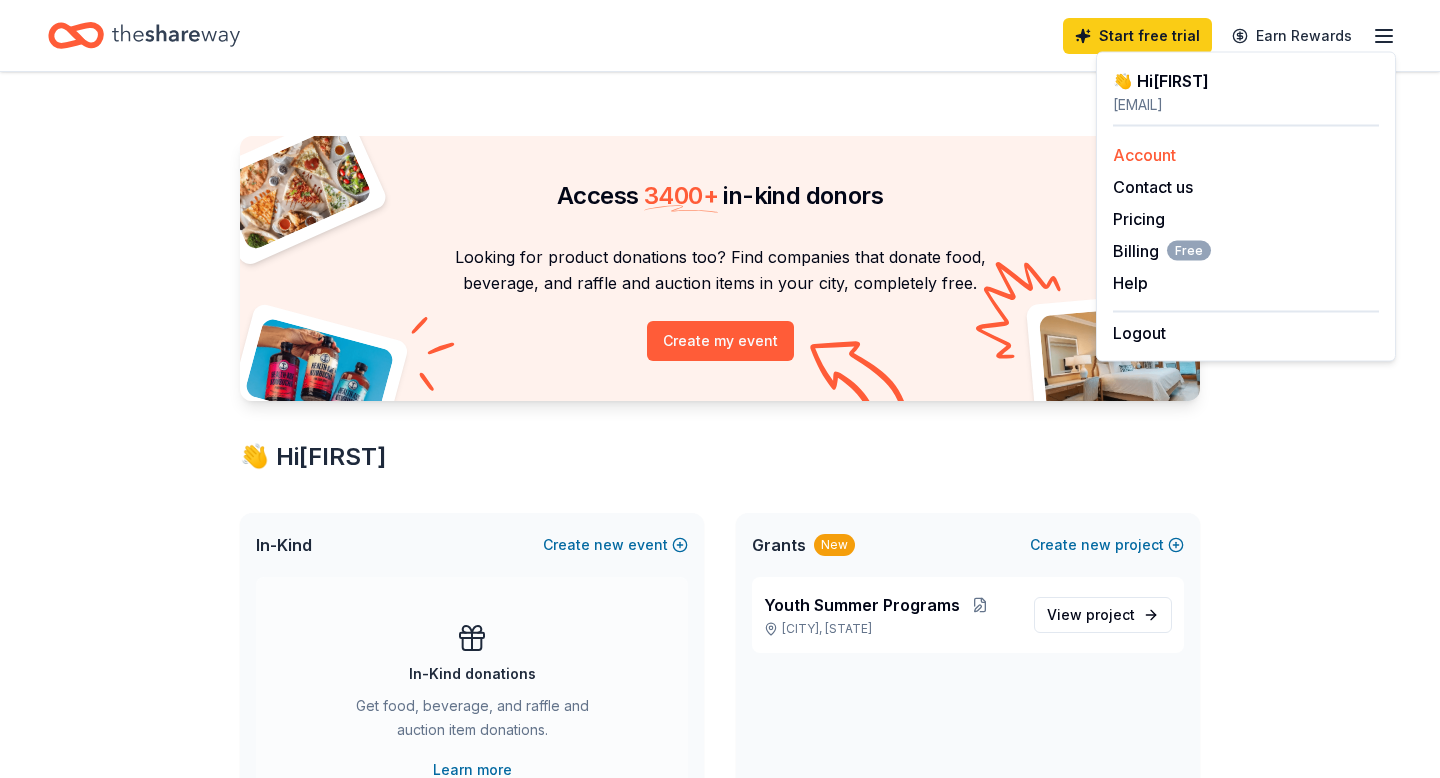 click on "Account" at bounding box center (1144, 155) 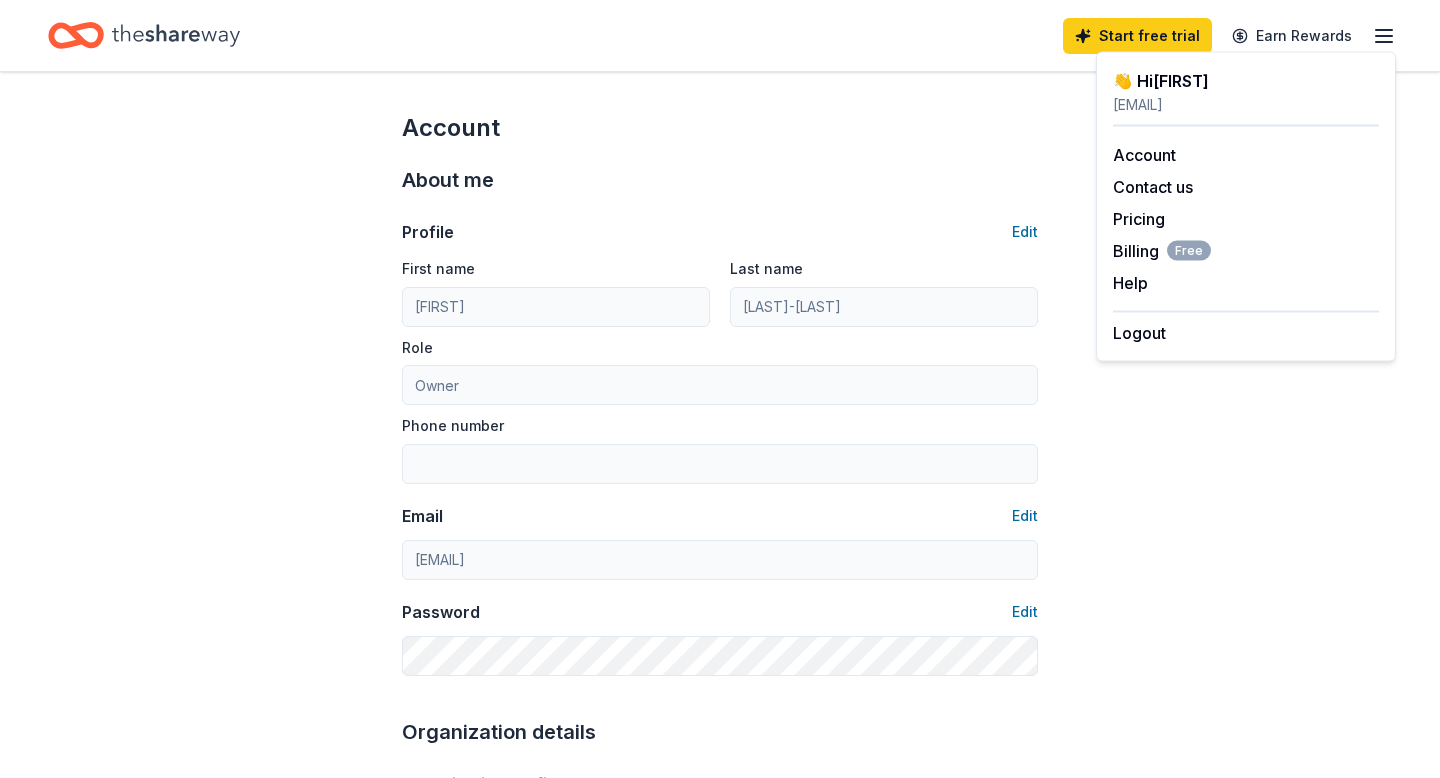click on "Account About me Profile Edit First name Syreeta Last name Holden-Allen Role Owner Phone number Email Edit lorrainetutoringandhelpinghands@yahoo.com Password Edit Organization details Organization profile Edit Organization name Lorraine Tutoring & Helping Hands ZIP code 30013 Website EIN Edit 84-1876859 501(c)(3) Letter Edit About your organization Edit Cause tags Education Mission statement Lorraine Tutoring & Helping Hands is a nonprofit organization focused on education. It is based in Conyers, GA. It received its nonprofit status in 2019. Social handles Edit Instagram LinkedIn Facebook X (Twitter)" at bounding box center (720, 965) 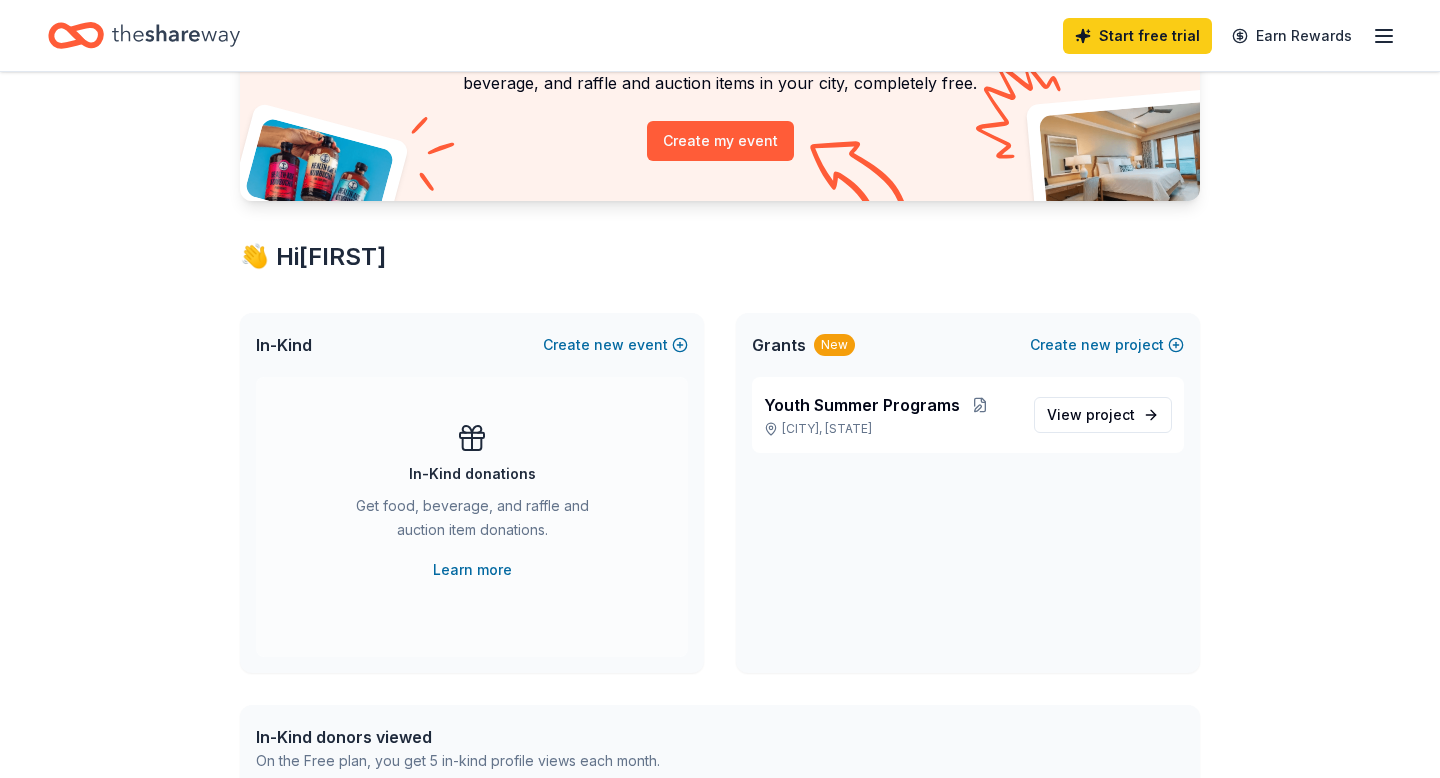 scroll, scrollTop: 240, scrollLeft: 0, axis: vertical 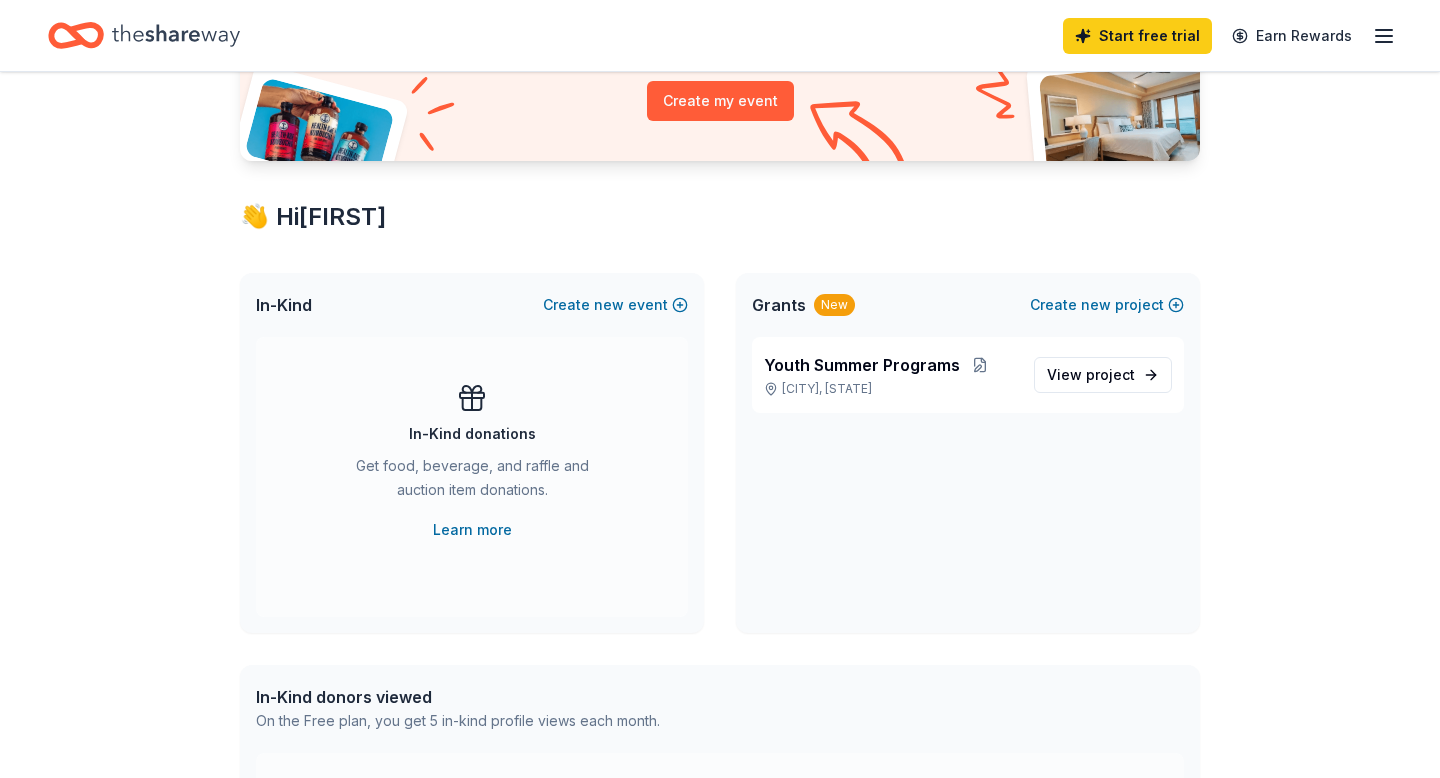 click on "New" at bounding box center (834, 305) 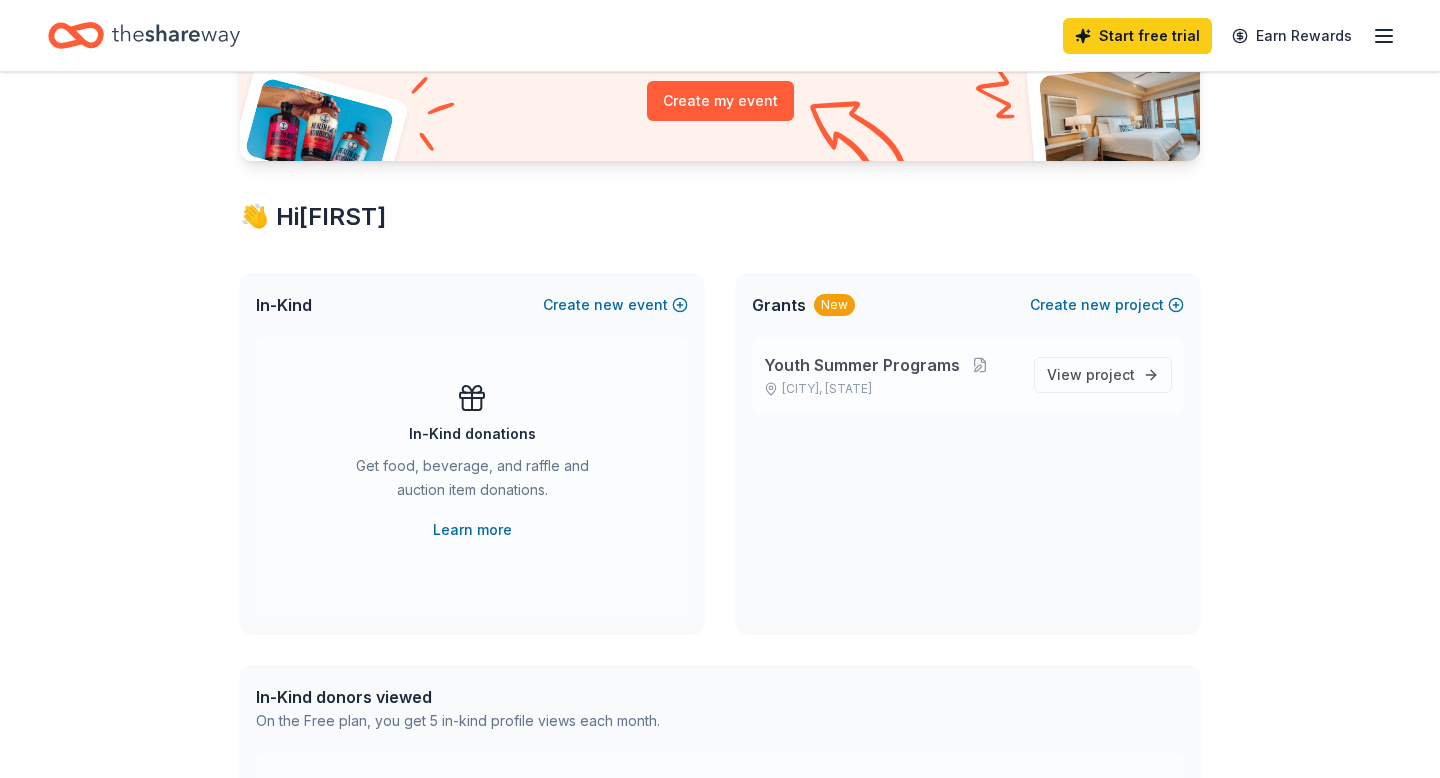 click on "Youth Summer Programs" at bounding box center [862, 365] 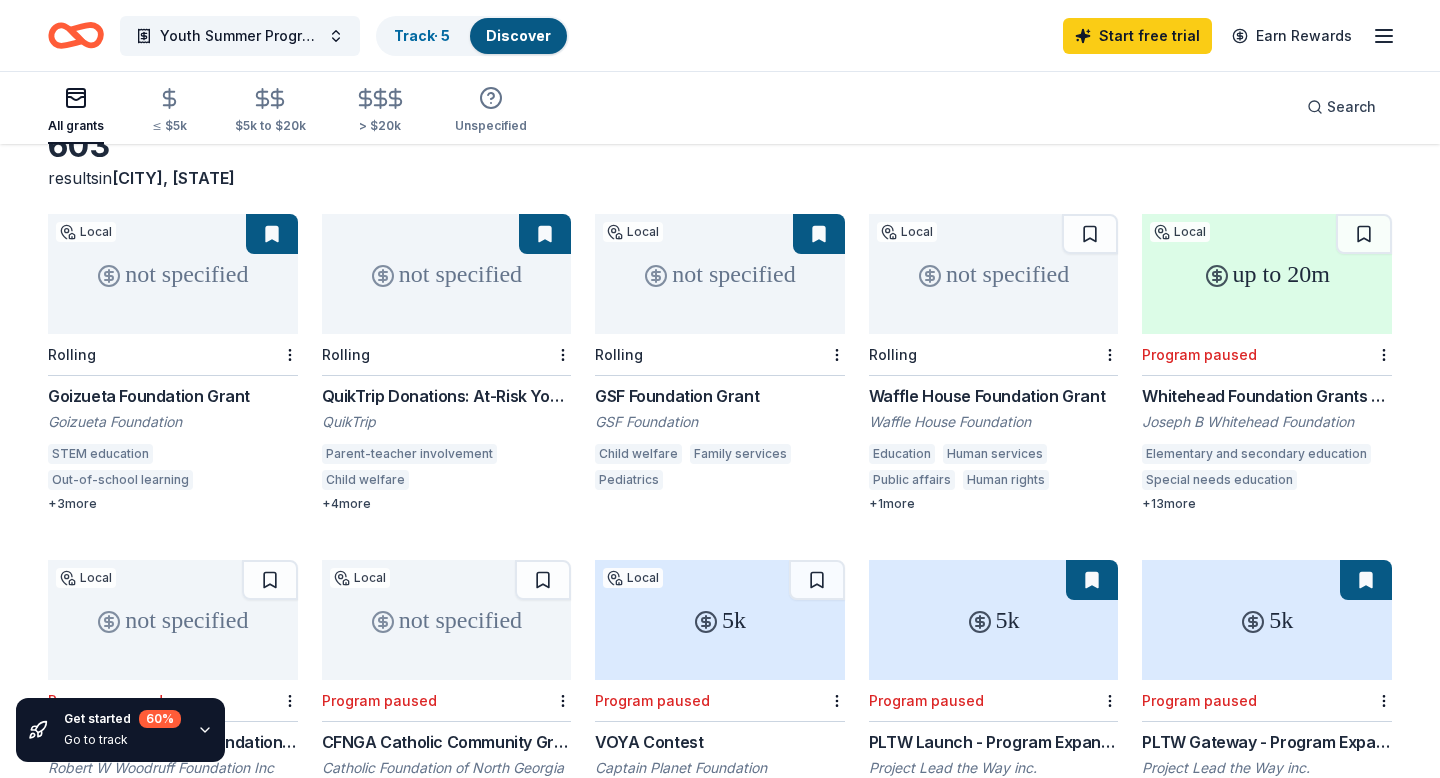 scroll, scrollTop: 160, scrollLeft: 0, axis: vertical 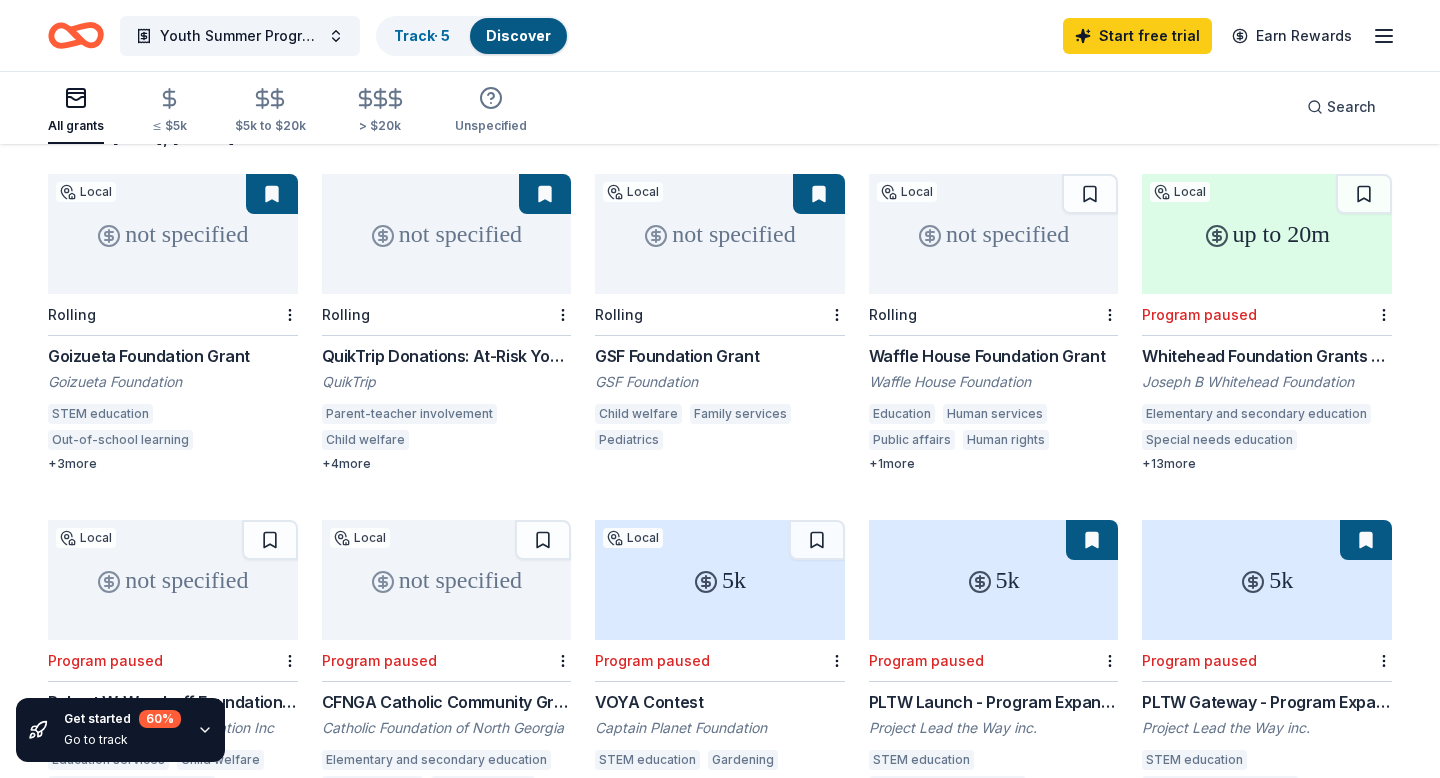 click on "Goizueta Foundation Grant" at bounding box center [173, 356] 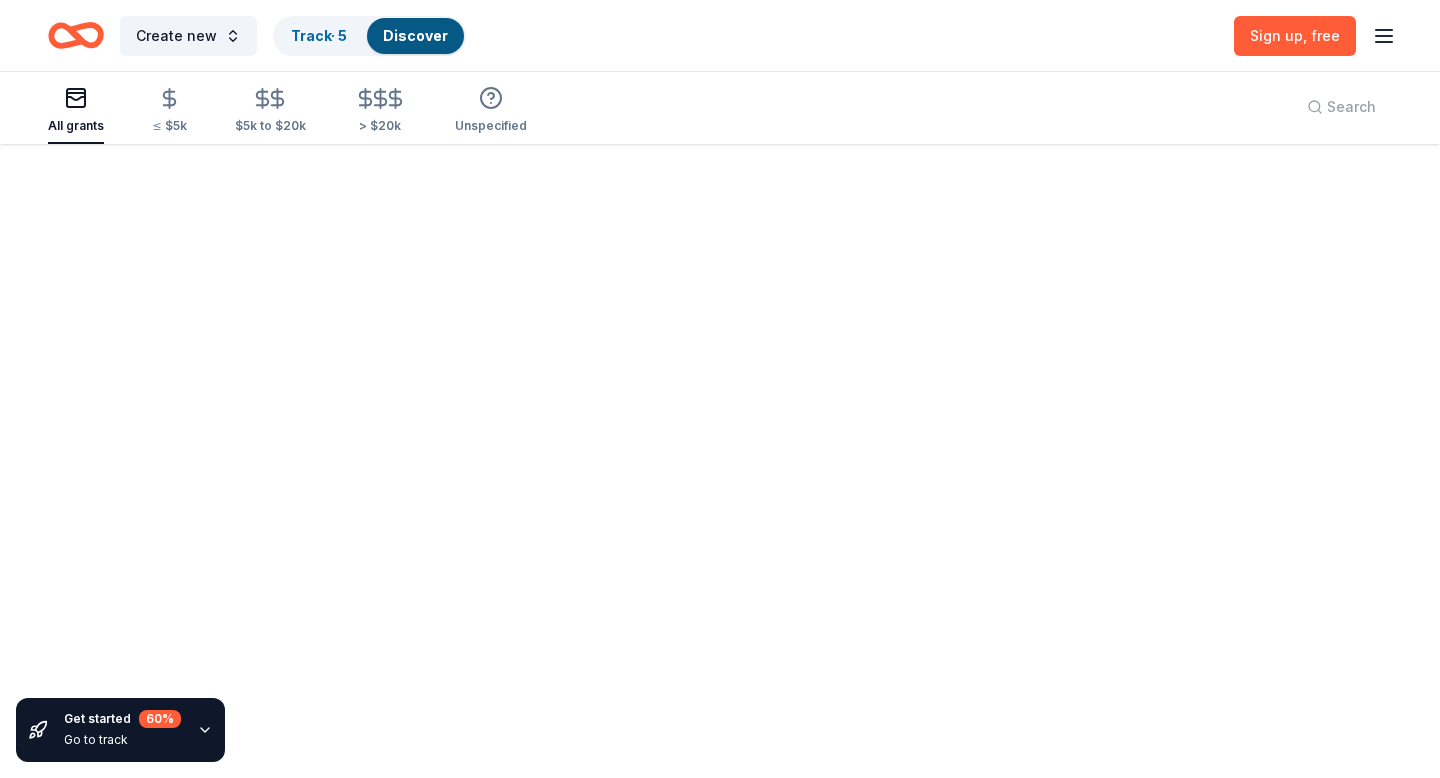 scroll, scrollTop: 0, scrollLeft: 0, axis: both 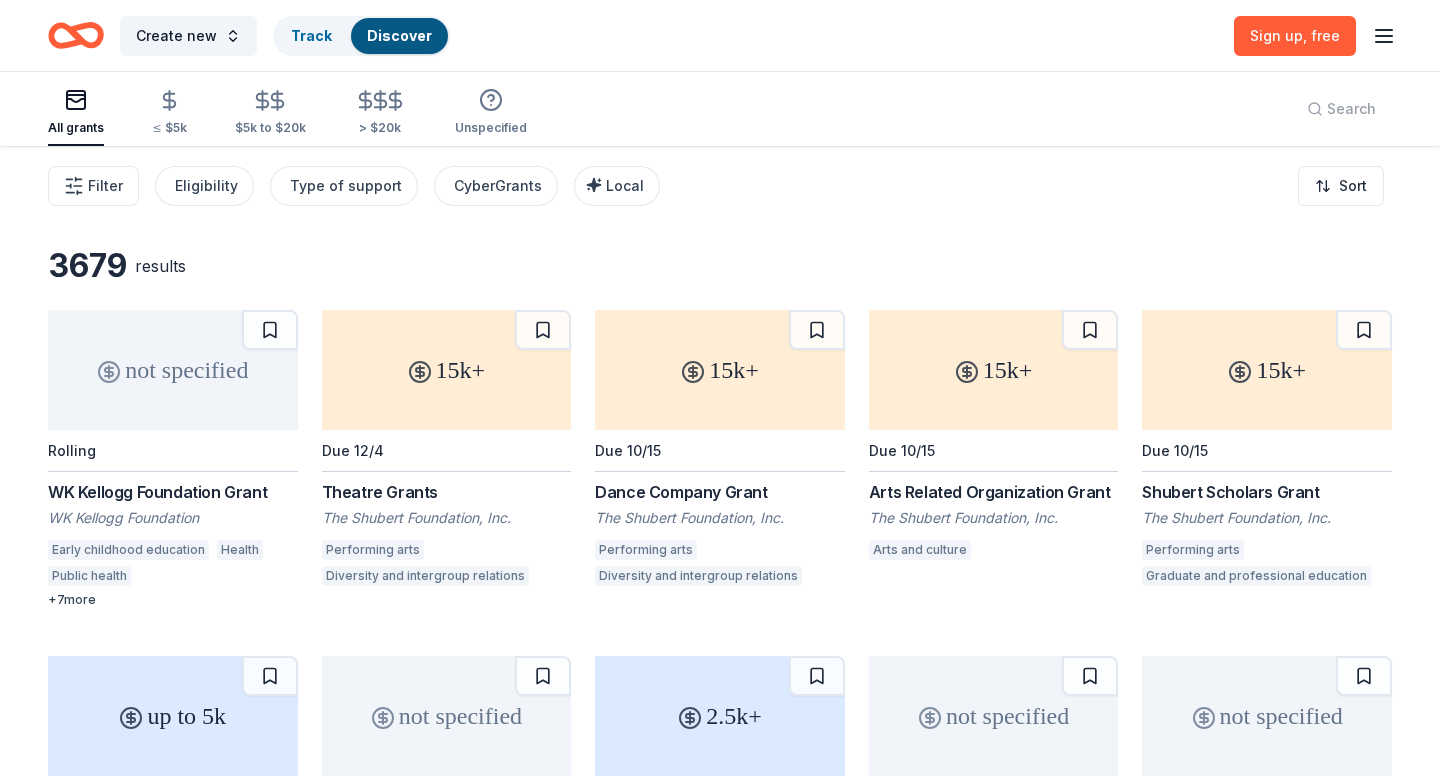 click on "Search" at bounding box center [1341, 109] 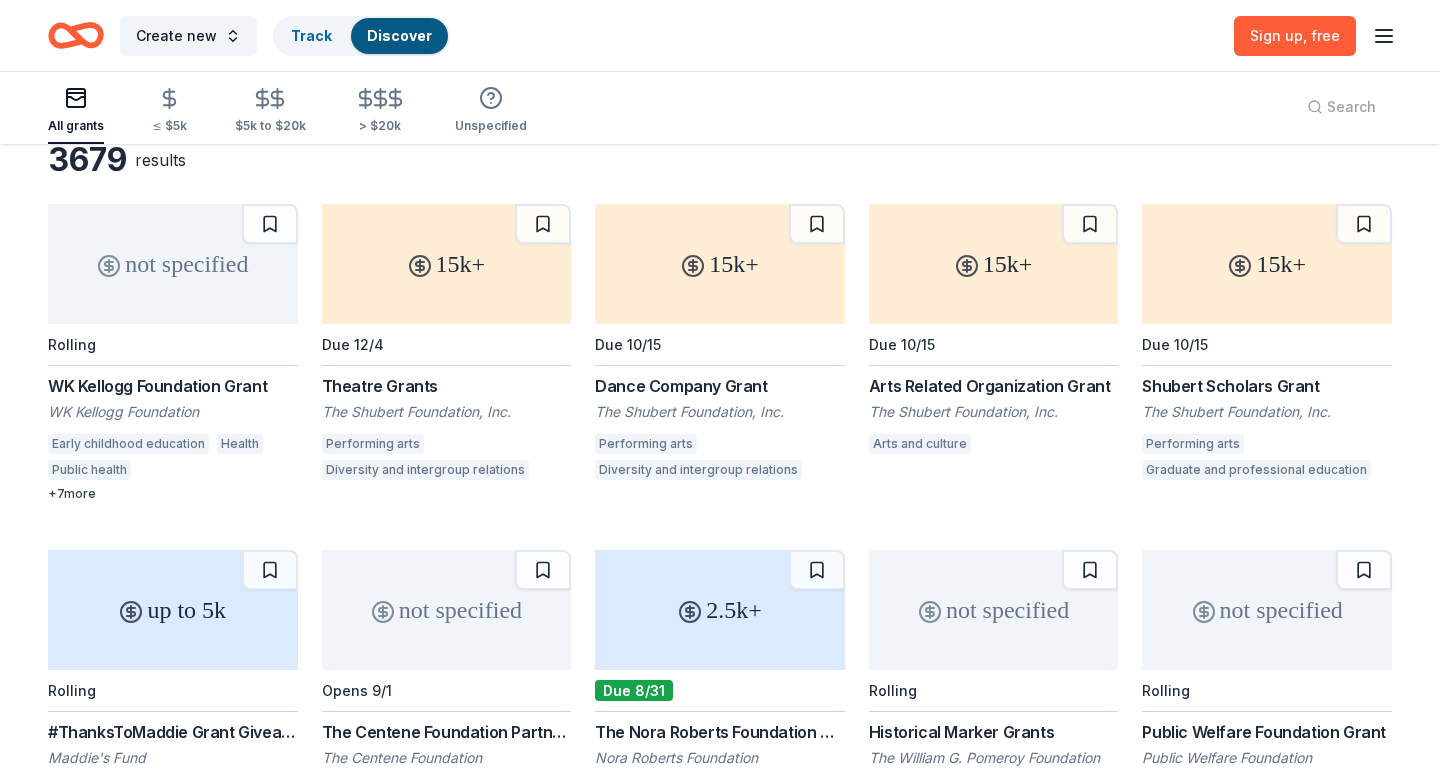 scroll, scrollTop: 0, scrollLeft: 0, axis: both 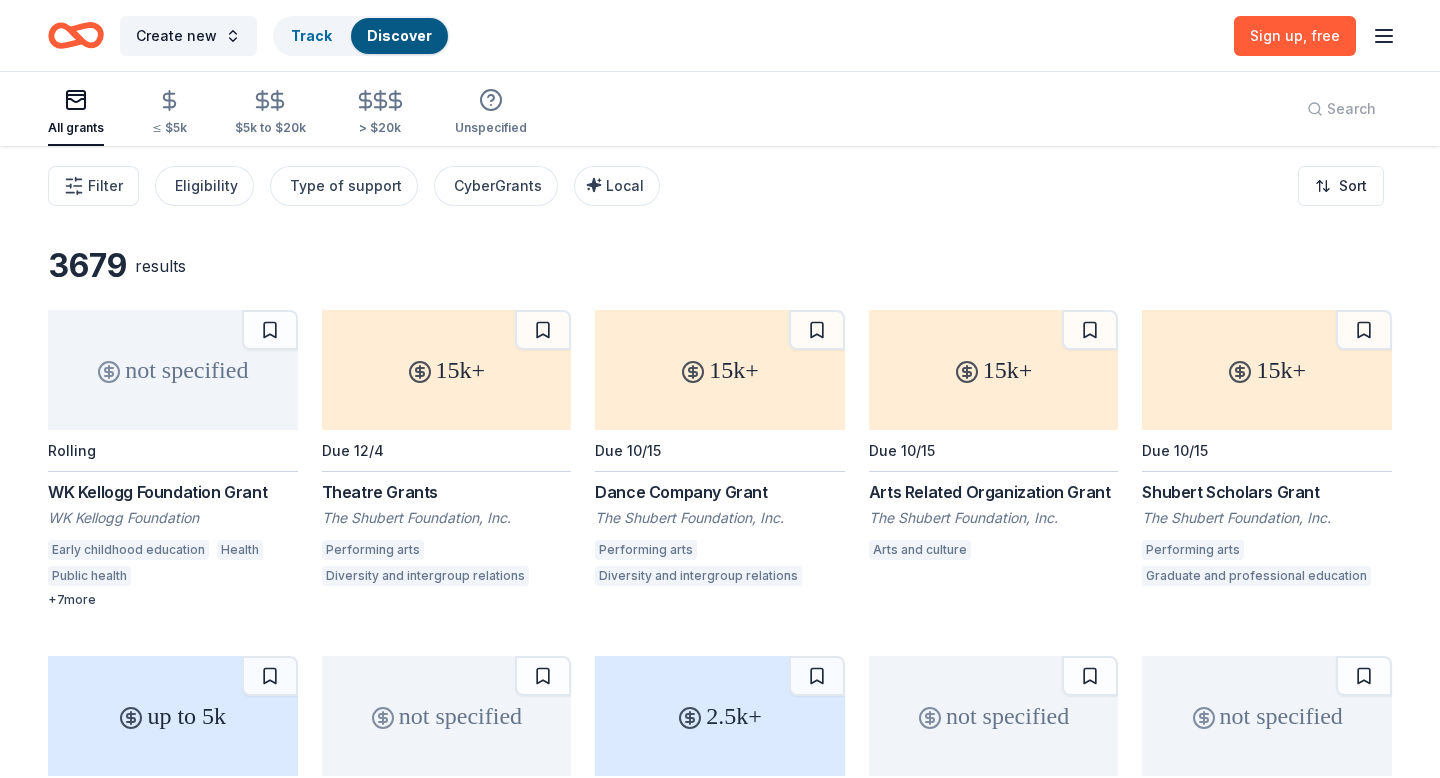 click on "Search" at bounding box center [1341, 109] 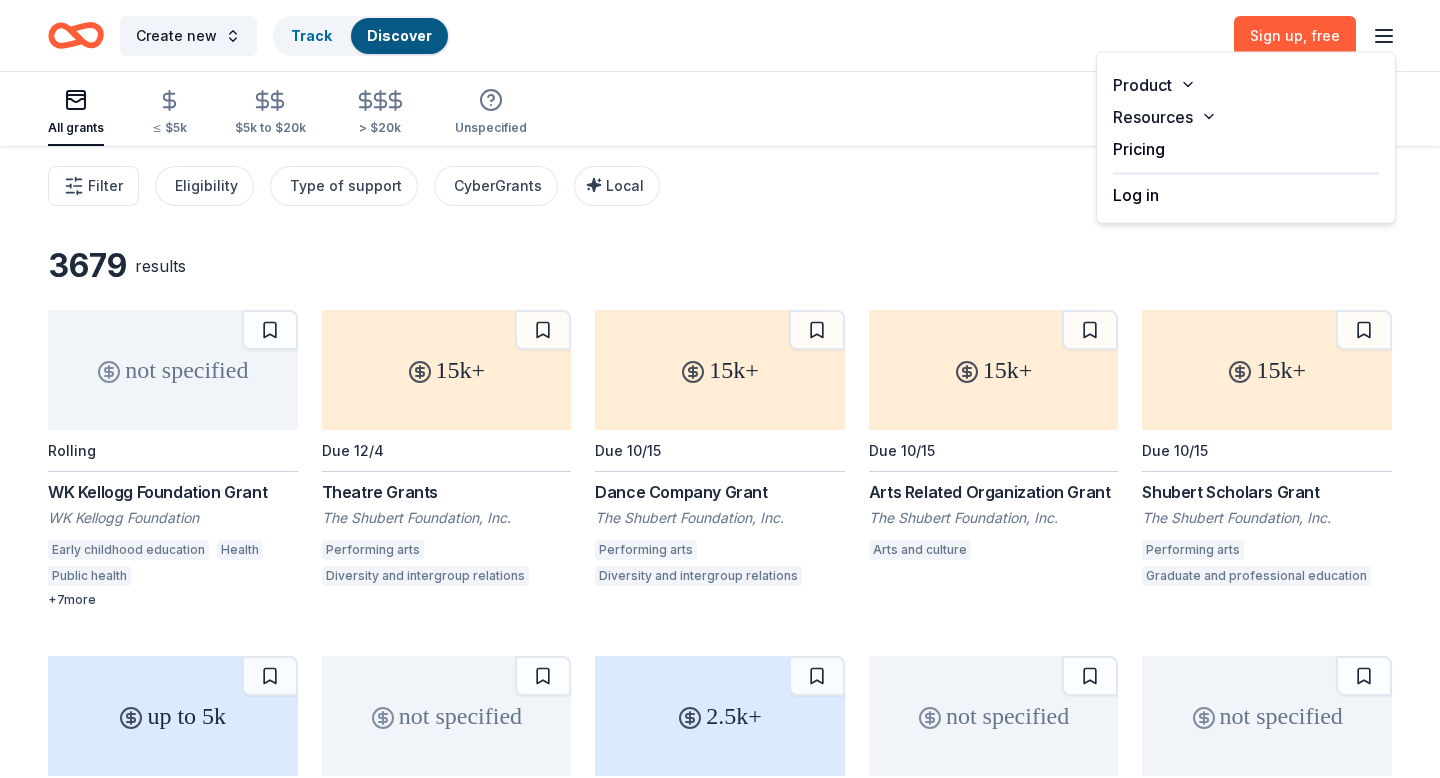 click on "Filter Eligibility Type of support CyberGrants Local Sort" at bounding box center (720, 186) 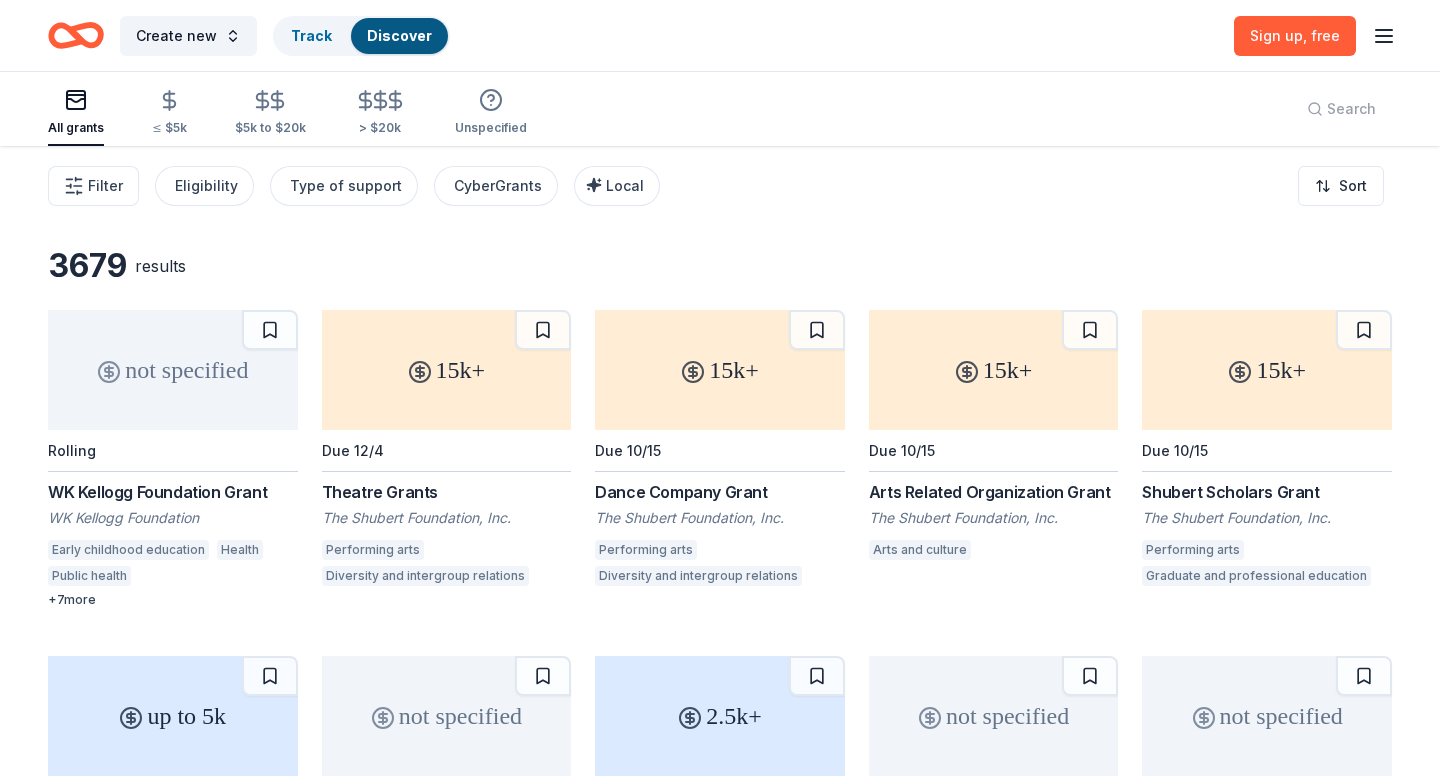 click 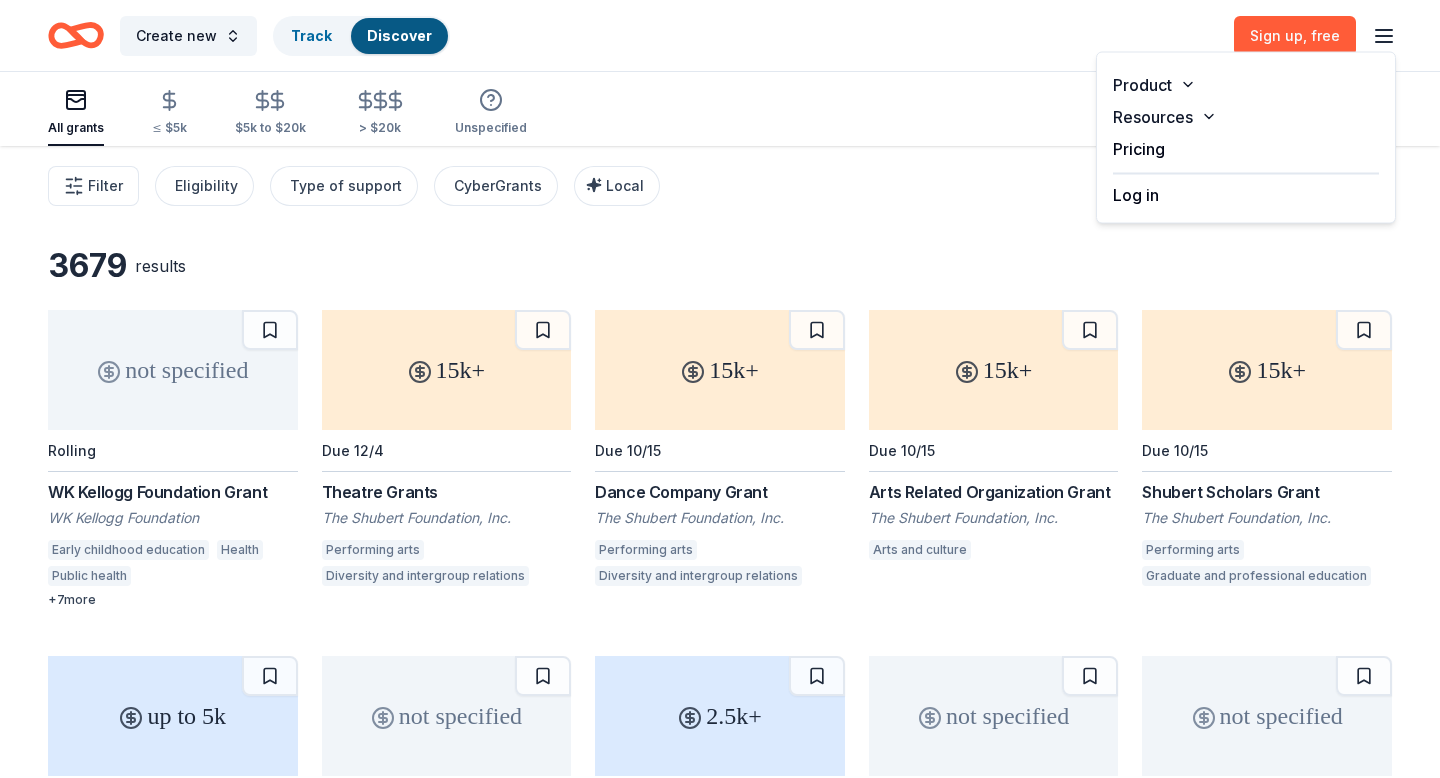 click on "Log in" at bounding box center [1136, 195] 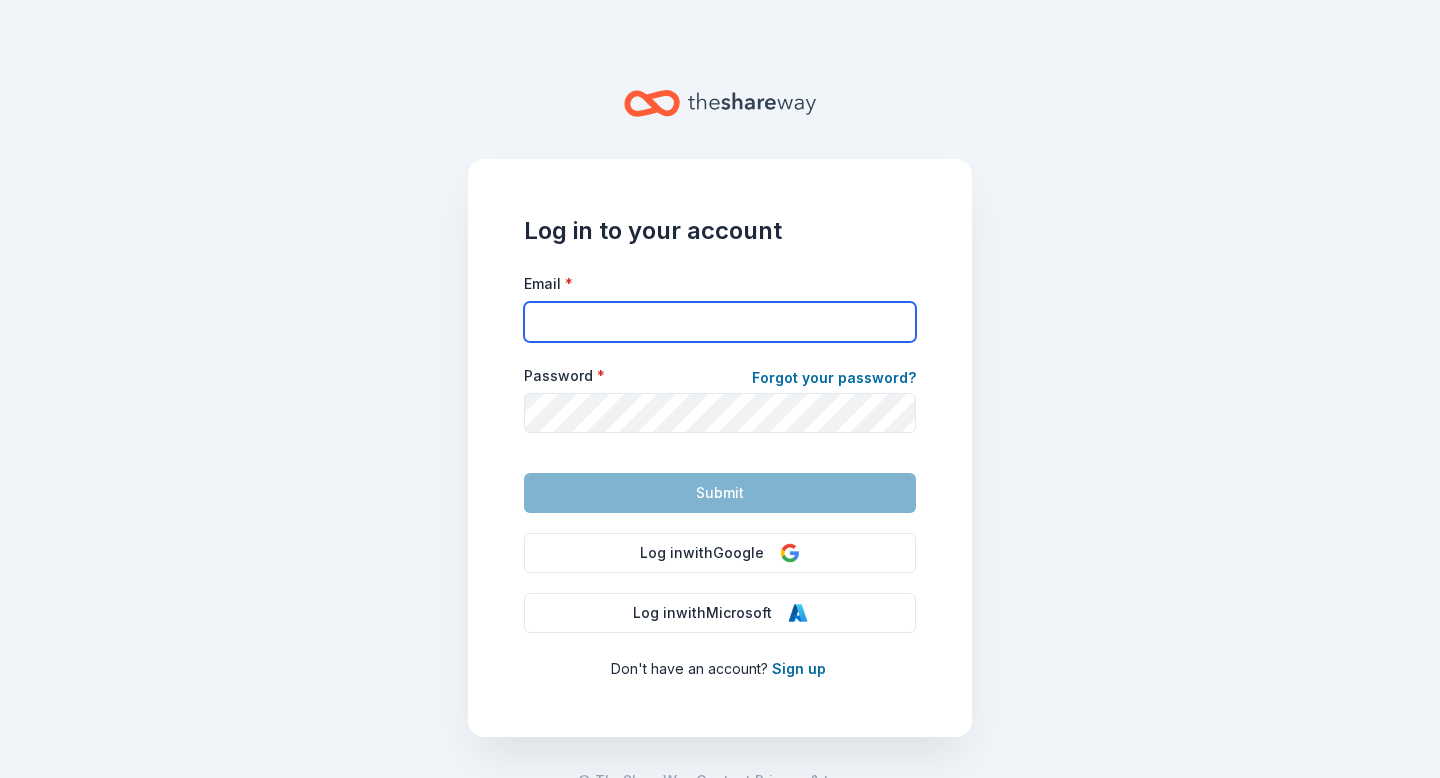 click on "Email *" at bounding box center (720, 322) 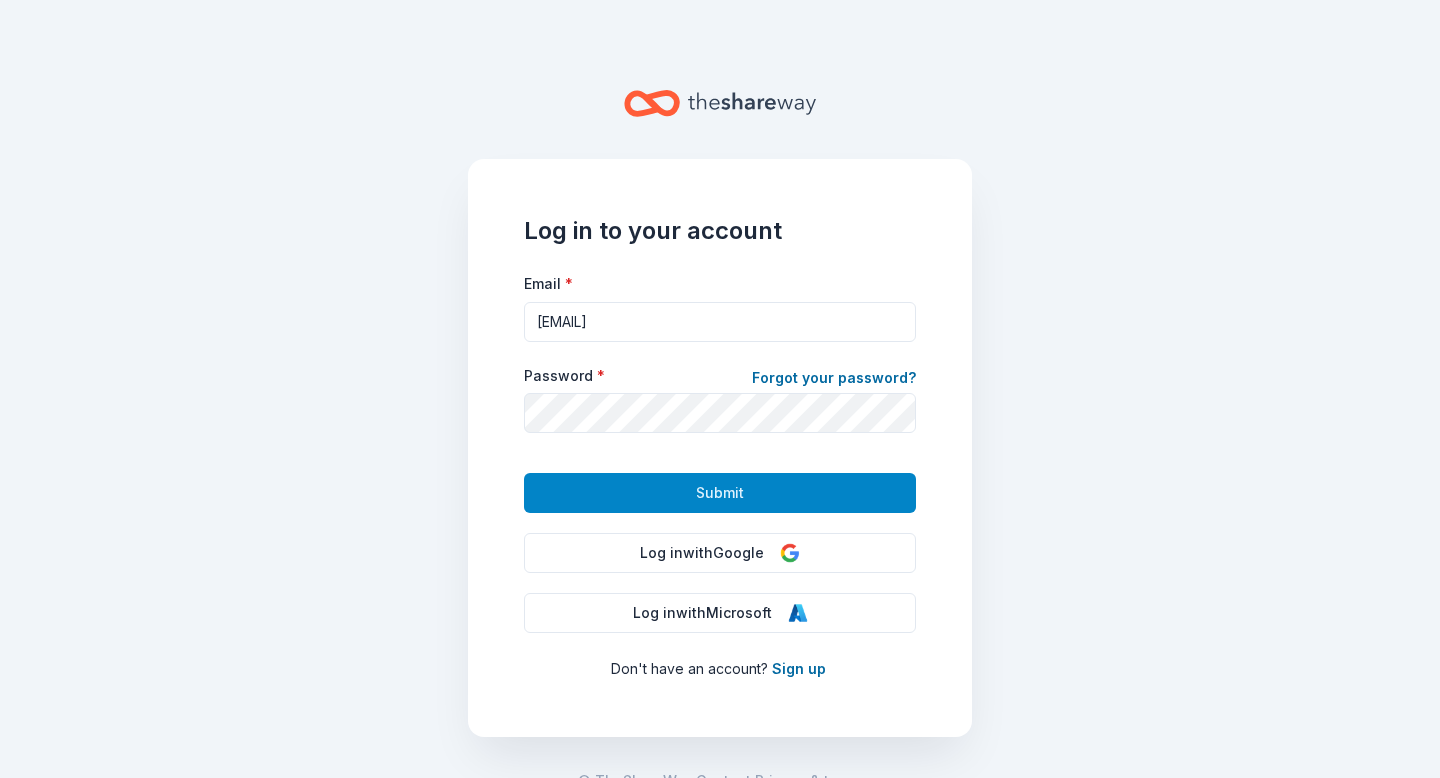 click on "Submit" at bounding box center (720, 493) 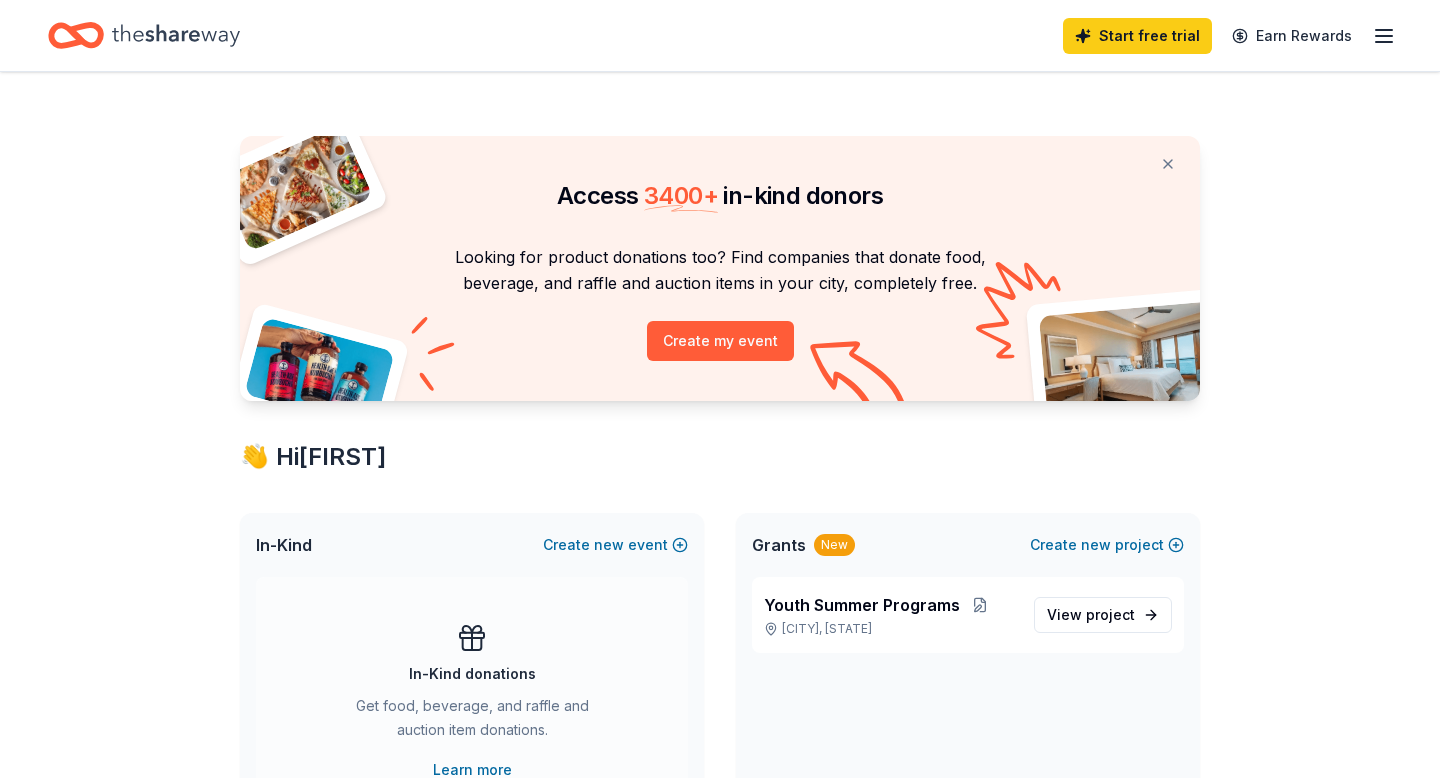 click on "Access   3400 +   in-kind donors Looking for product donations too? Find companies that donate food, beverage, and raffle and auction items in your city, completely free. Create my event 👋 Hi  Syreeta In-Kind Create  new  event   In-Kind donations Get food, beverage, and raffle and auction item donations. Learn more Grants New Create  new  project   Youth Summer Programs Conyers, GA View   project   In-Kind donors viewed On the Free plan, you get 5 in-kind profile views each month. You have not yet viewed any  in-kind  profiles this month. Create a new  event   to view  donors . Grants viewed On the Free plan, you get 5 grant profile views each month. QuikTrip Donations: At-Risk Youth and Early Childhood Education Rolling not specified QuikTrip Goizueta Foundation Grant Rolling not specified Goizueta Foundation You have   3  more   grant  profile  views   left this month." at bounding box center (720, 922) 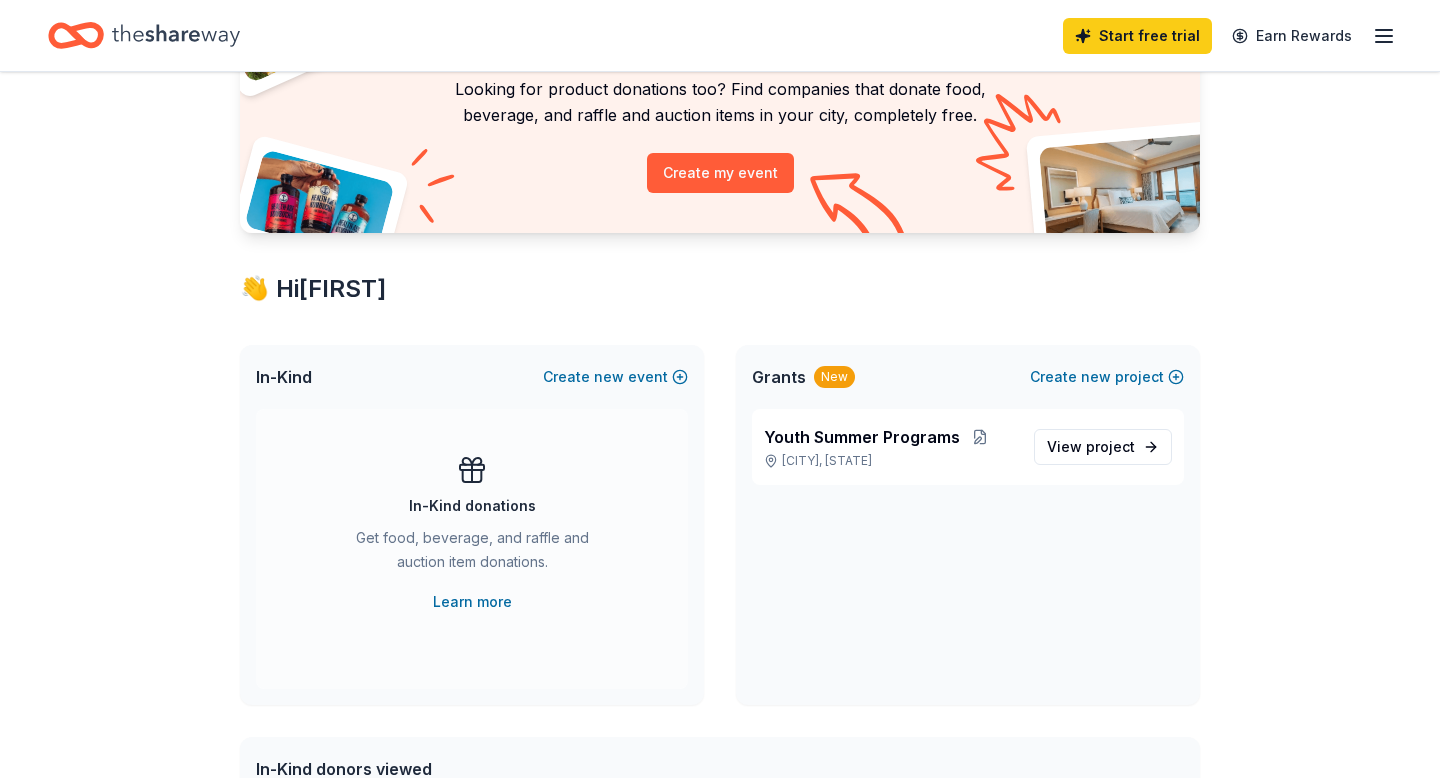 scroll, scrollTop: 200, scrollLeft: 0, axis: vertical 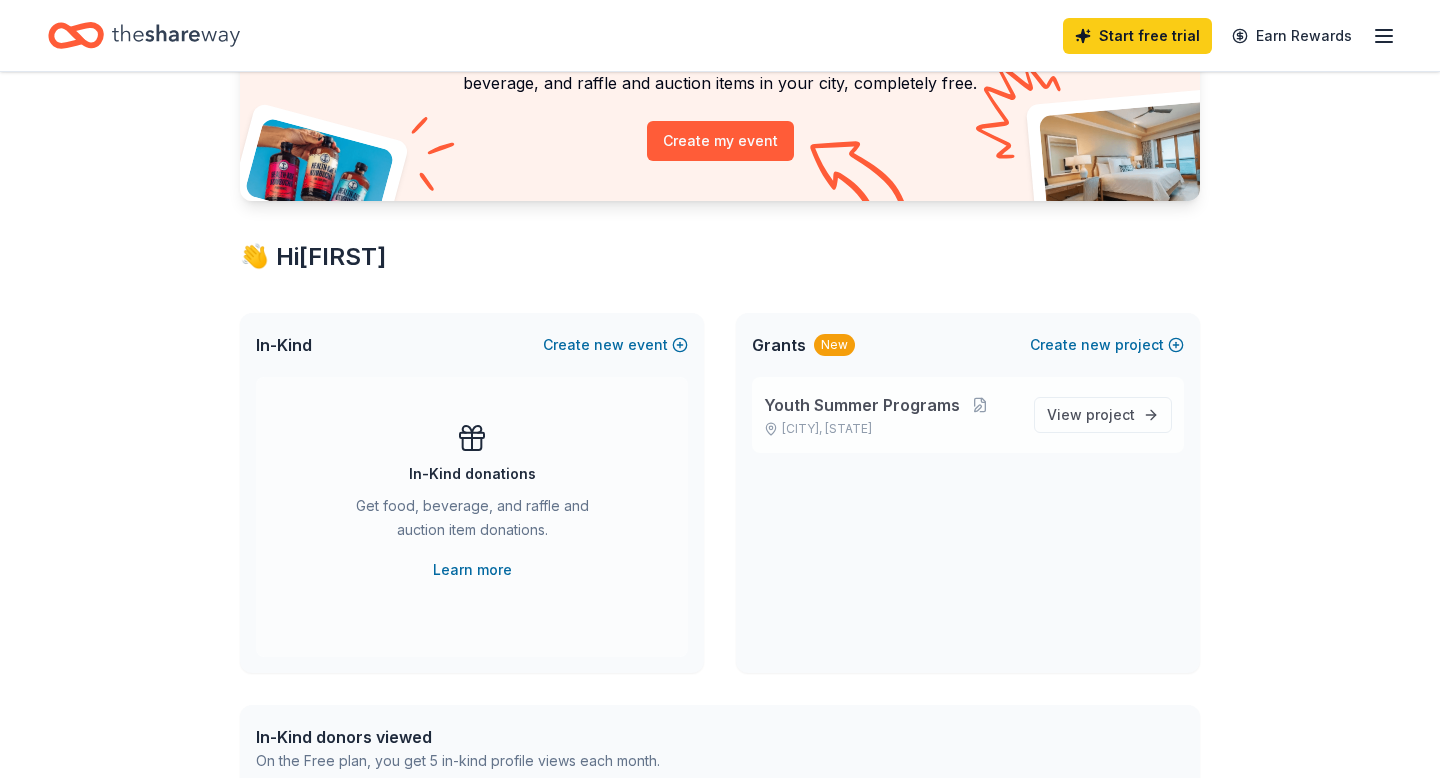 click on "Youth Summer Programs" at bounding box center (862, 405) 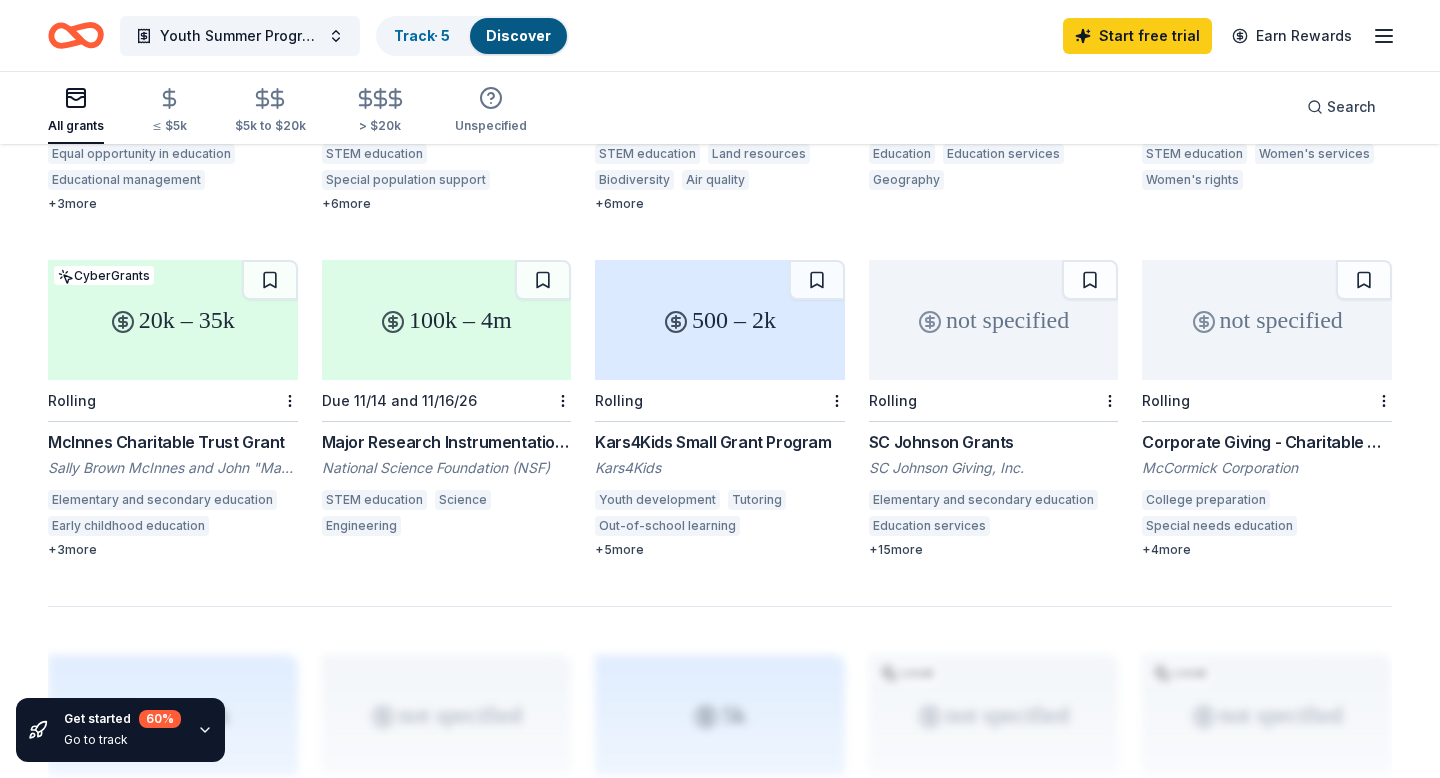 scroll, scrollTop: 1120, scrollLeft: 0, axis: vertical 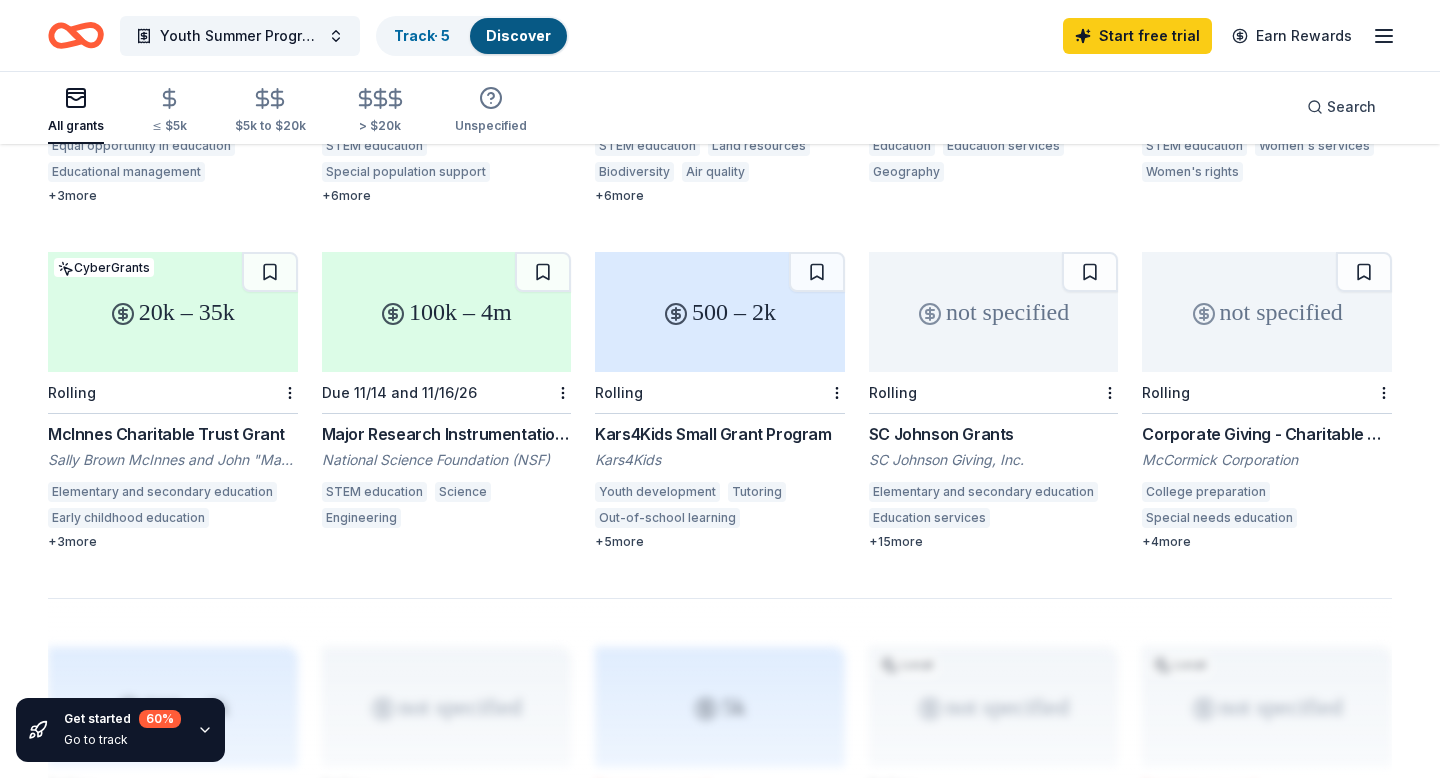 click on "Kars4Kids Small Grant Program" at bounding box center [720, 434] 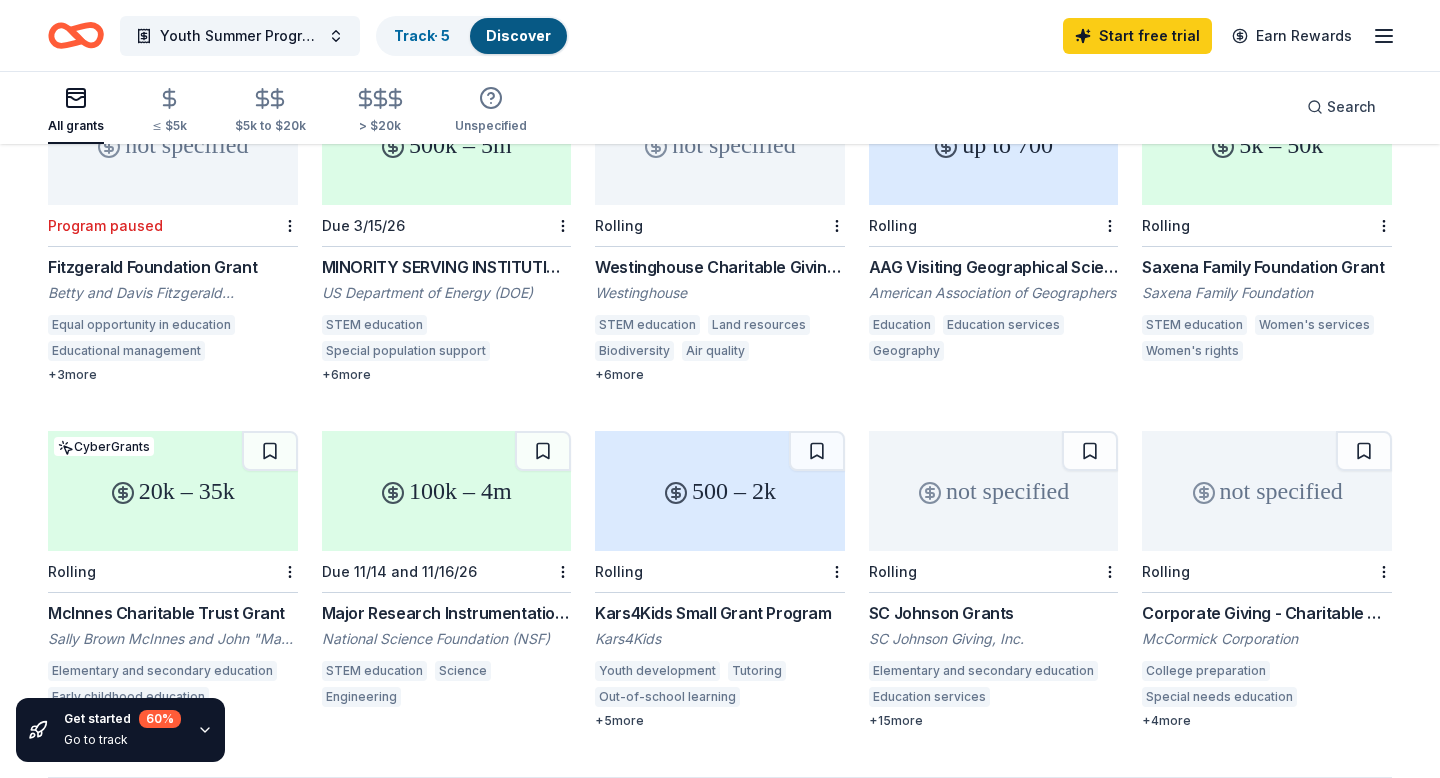 scroll, scrollTop: 920, scrollLeft: 0, axis: vertical 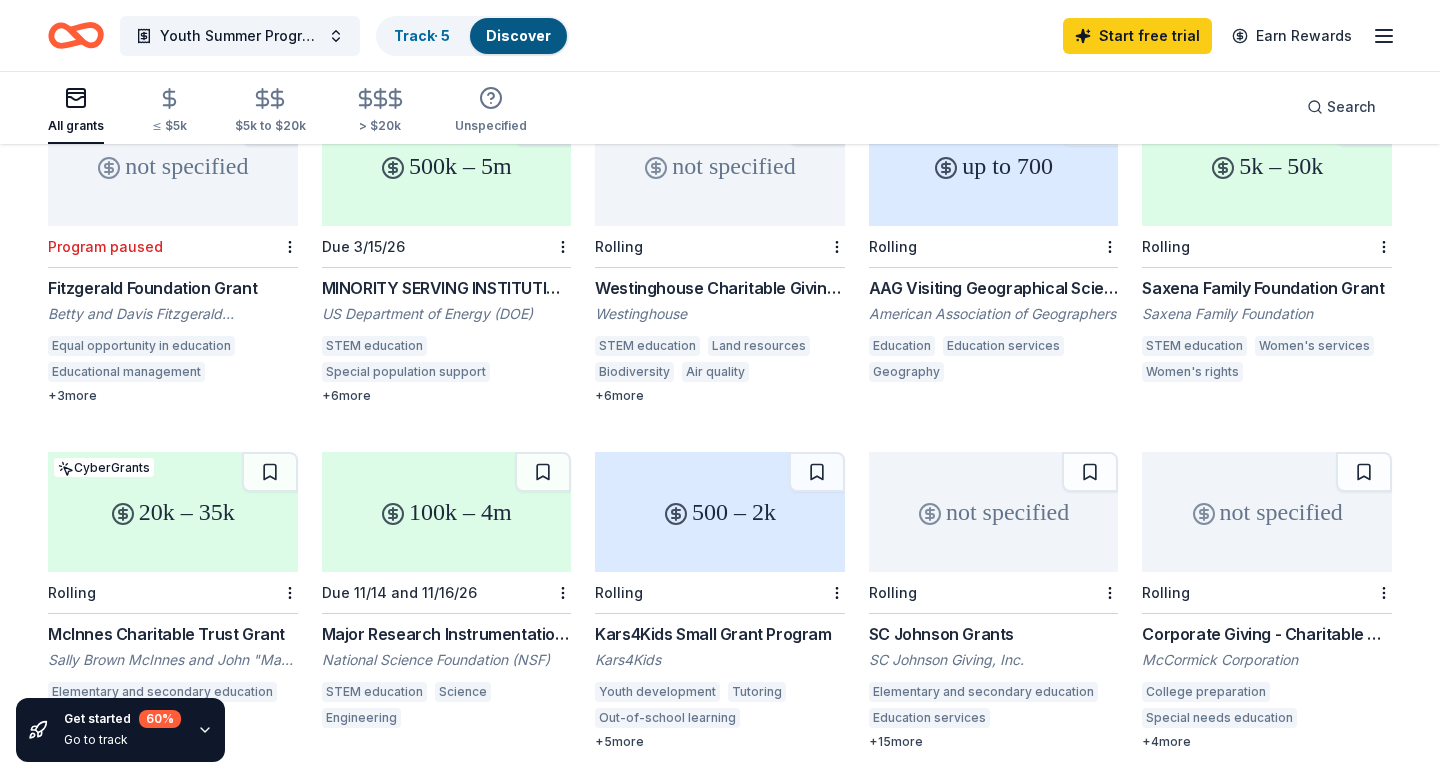 click on "603 results  in  Conyers, GA not specified Local Rolling Goizueta Foundation Grant Goizueta Foundation STEM education Out-of-school learning Child development Early childhood education Child care +  3  more not specified Rolling QuikTrip Donations: At-Risk Youth and Early Childhood Education QuikTrip Parent-teacher involvement Child welfare Early childhood education Child development Parent education Child care +  4  more not specified Local Rolling GSF Foundation Grant GSF Foundation Child welfare Family services Pediatrics not specified Local Rolling Waffle House Foundation Grant Waffle House Foundation Education Human services Public affairs Human rights Health Community and economic development +  1  more up to 20m Local Program paused Whitehead Foundation Grants Program Joseph B Whitehead Foundation Elementary and secondary education Special needs education Education services Educational management Early childhood education Child welfare Supportive housing Basic and emergency aid Senior services Health 2" at bounding box center (720, 413) 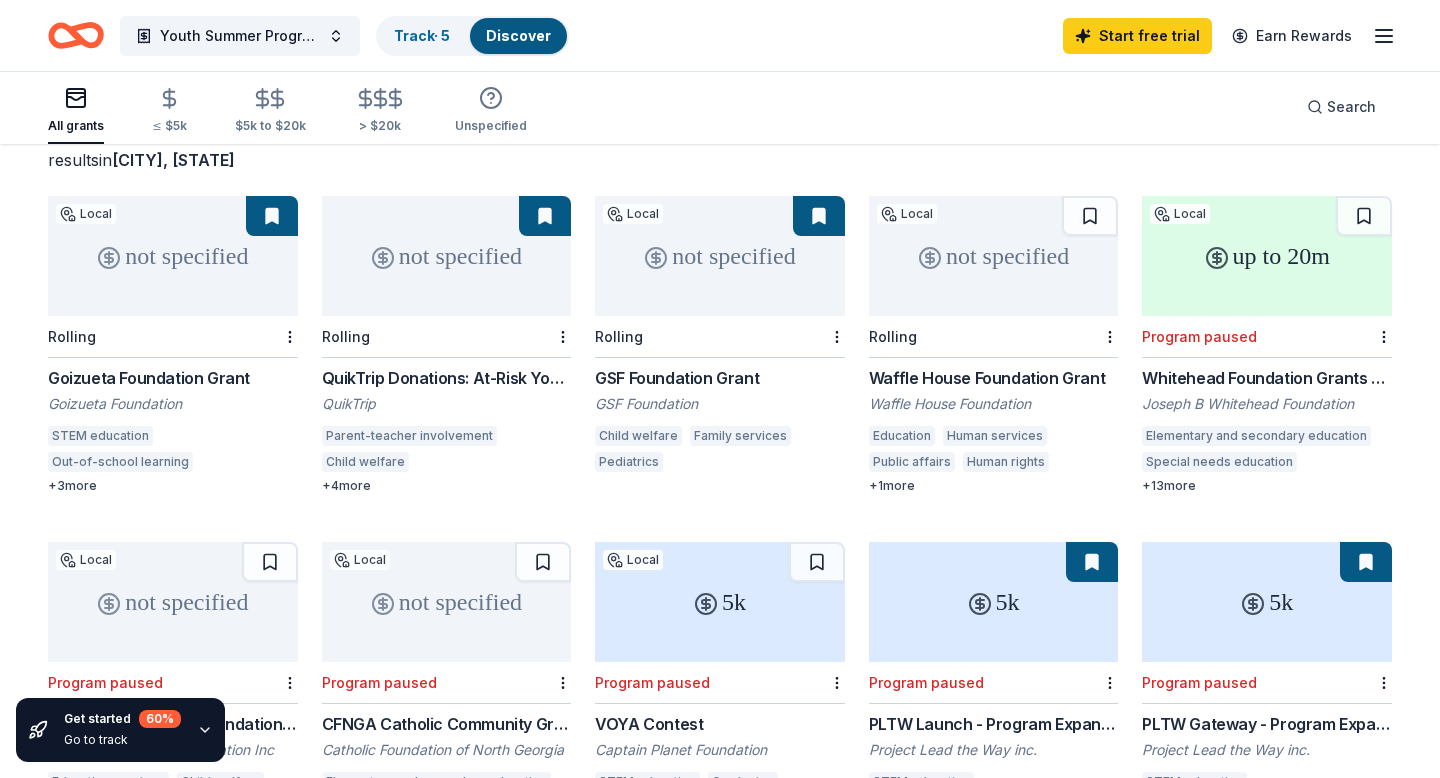 scroll, scrollTop: 120, scrollLeft: 0, axis: vertical 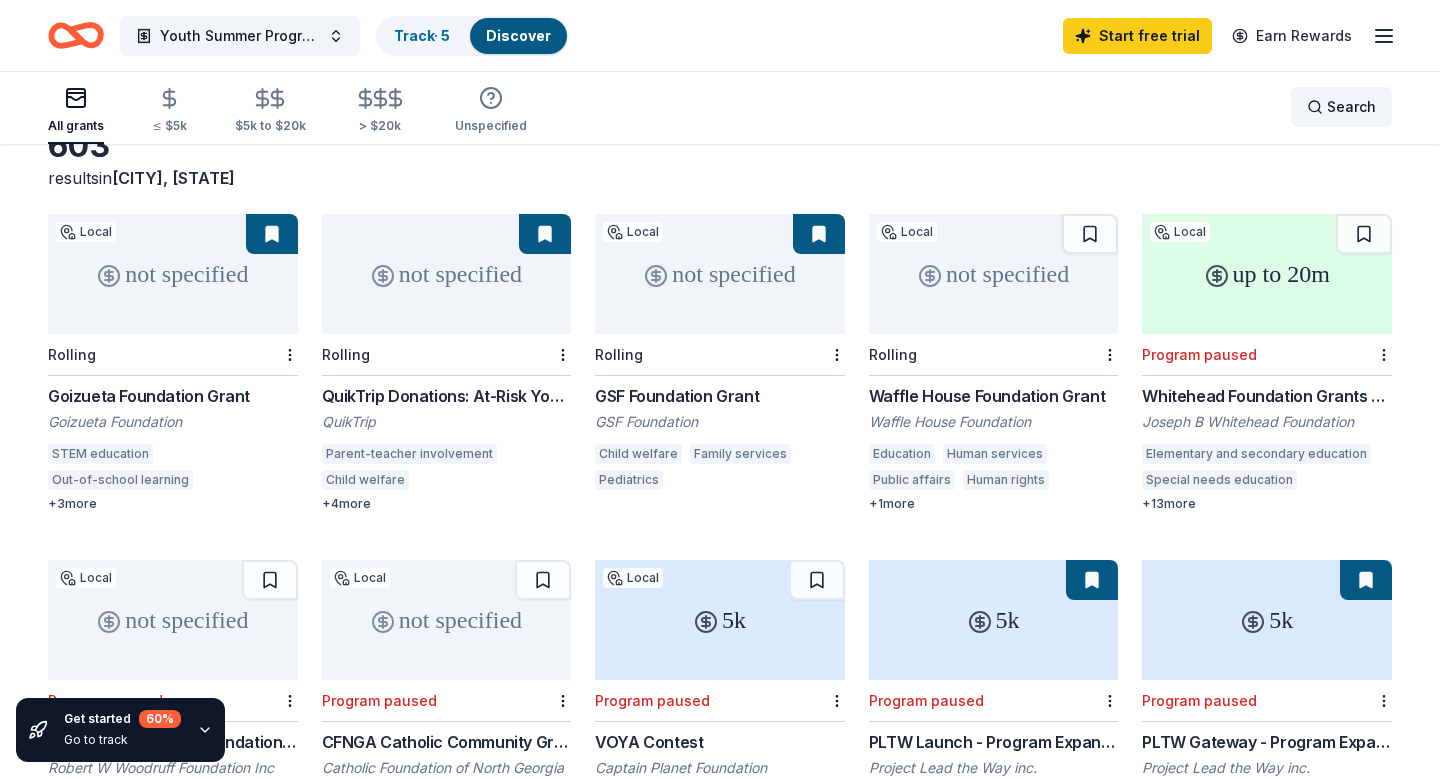 click on "Search" at bounding box center [1341, 107] 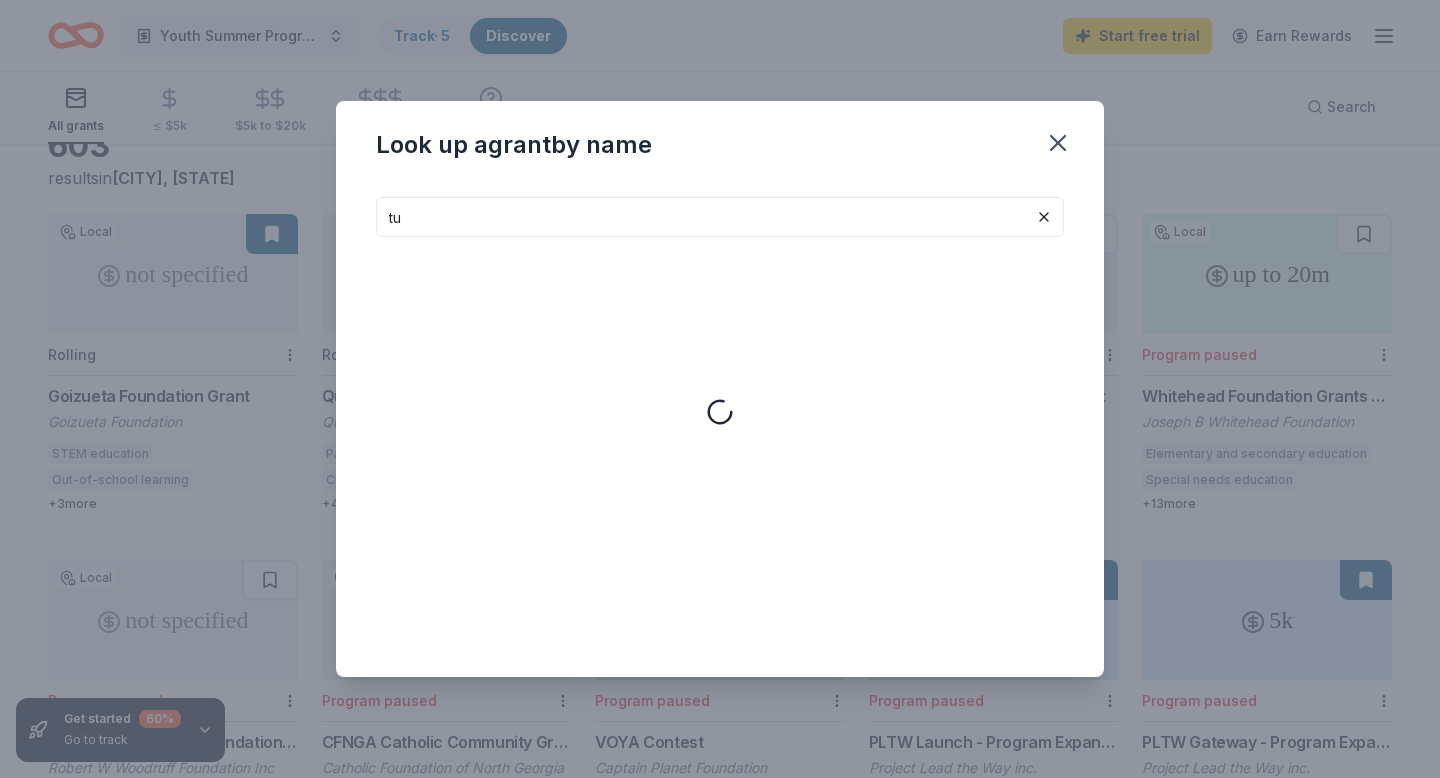type on "t" 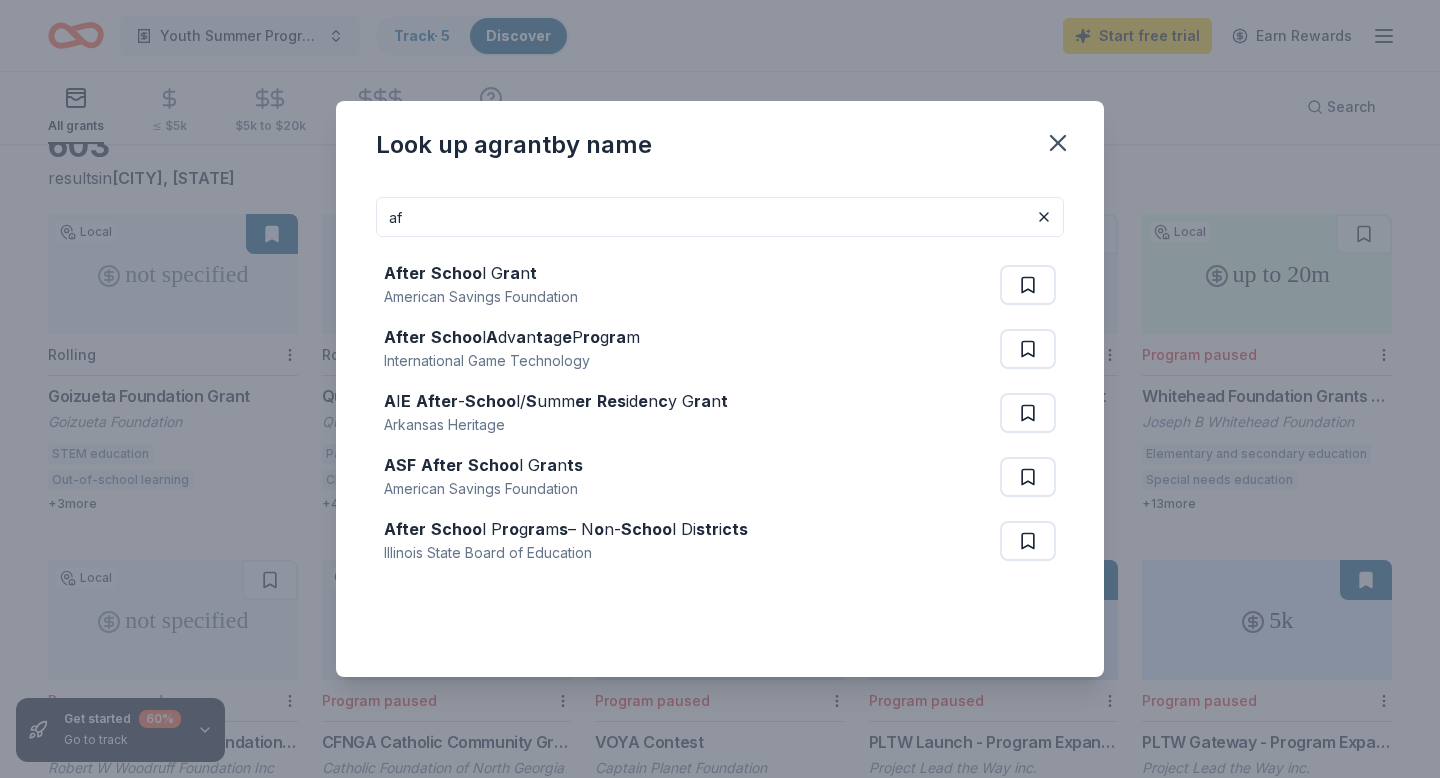 type on "a" 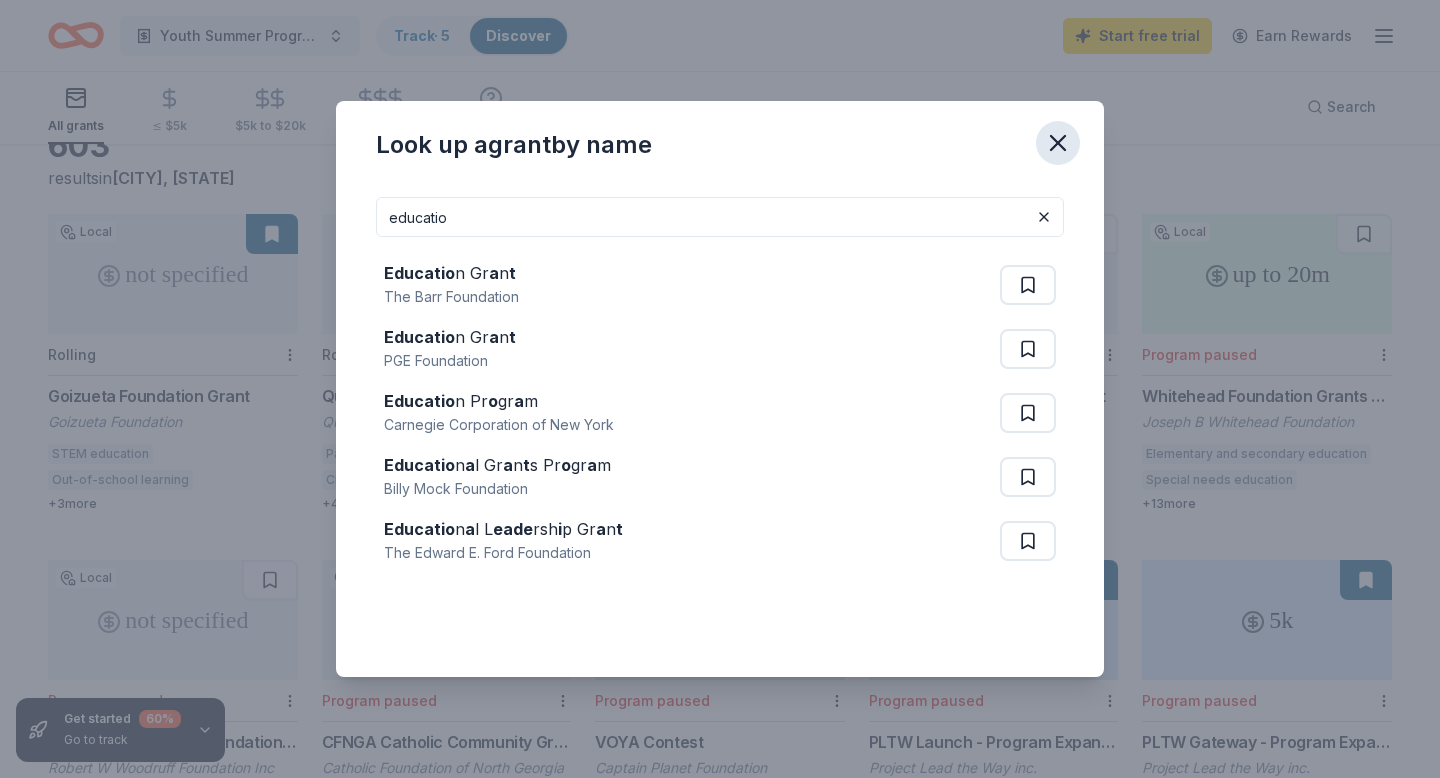 type on "educatio" 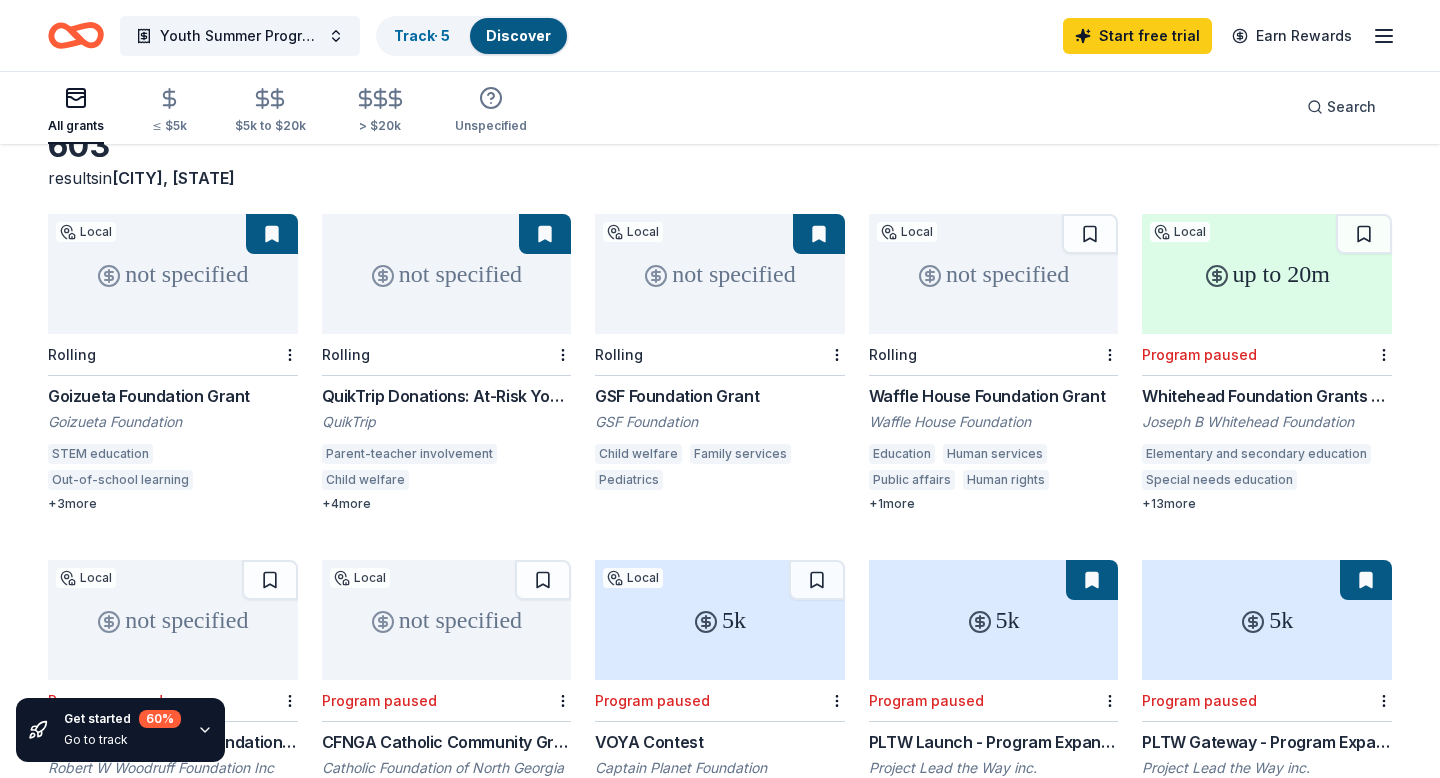 type 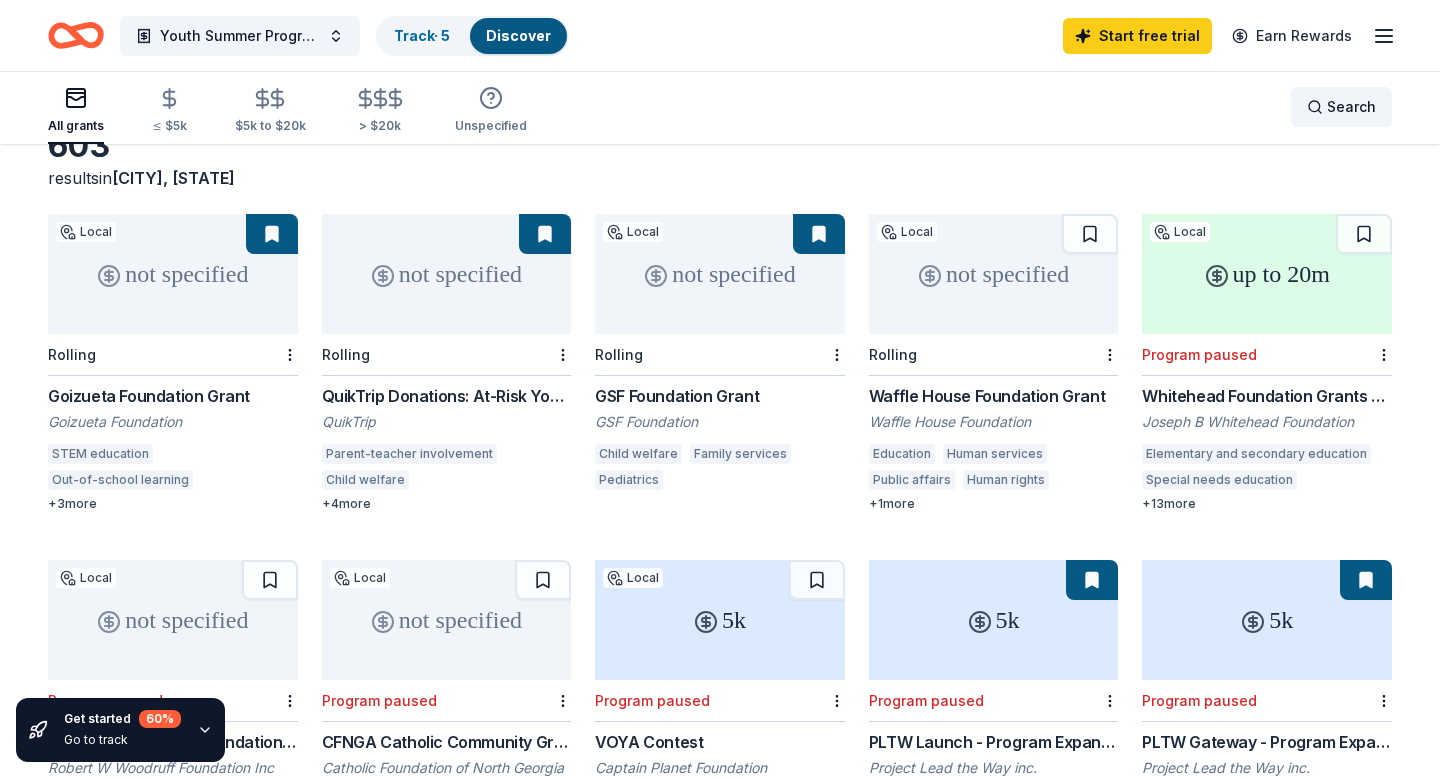 click on "Search" at bounding box center (1341, 107) 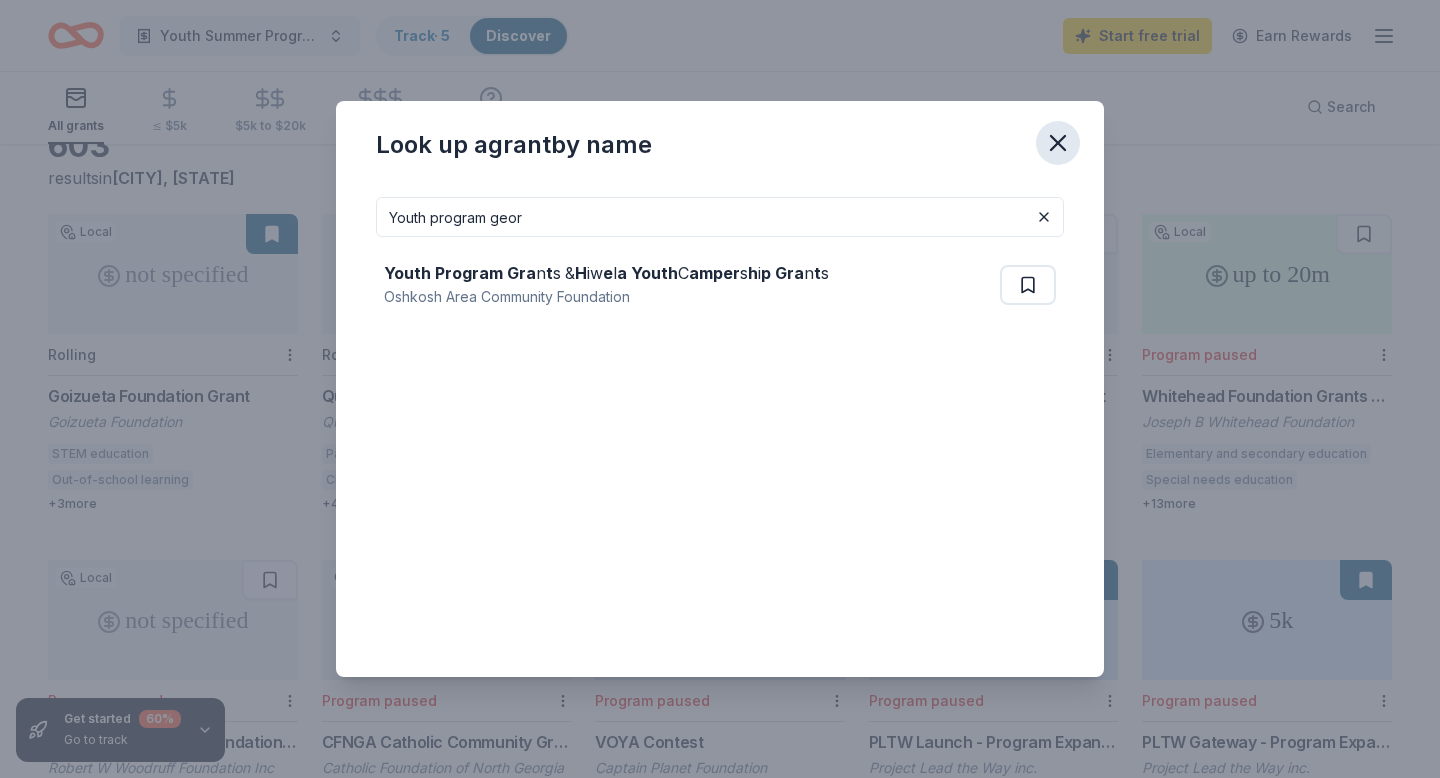 type on "Youth program geor" 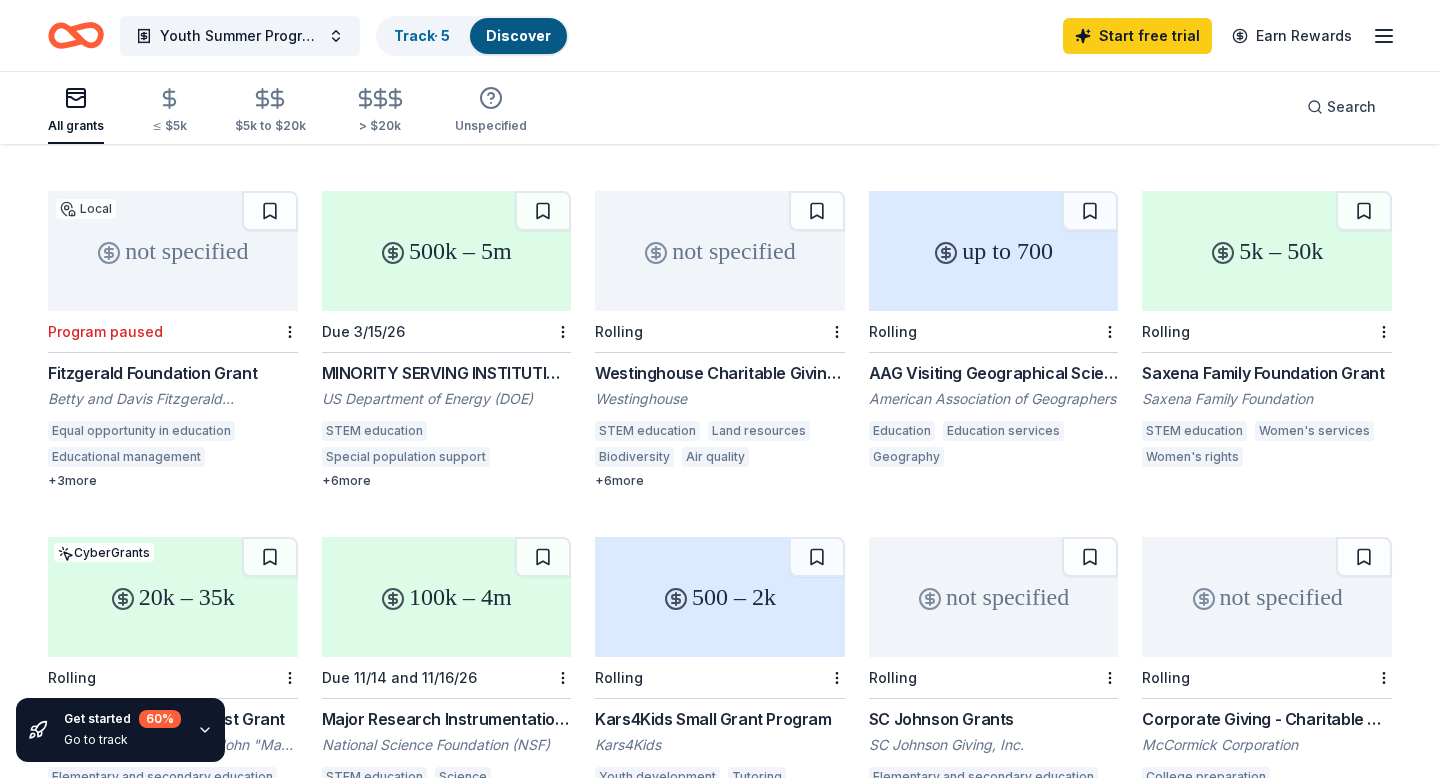 scroll, scrollTop: 840, scrollLeft: 0, axis: vertical 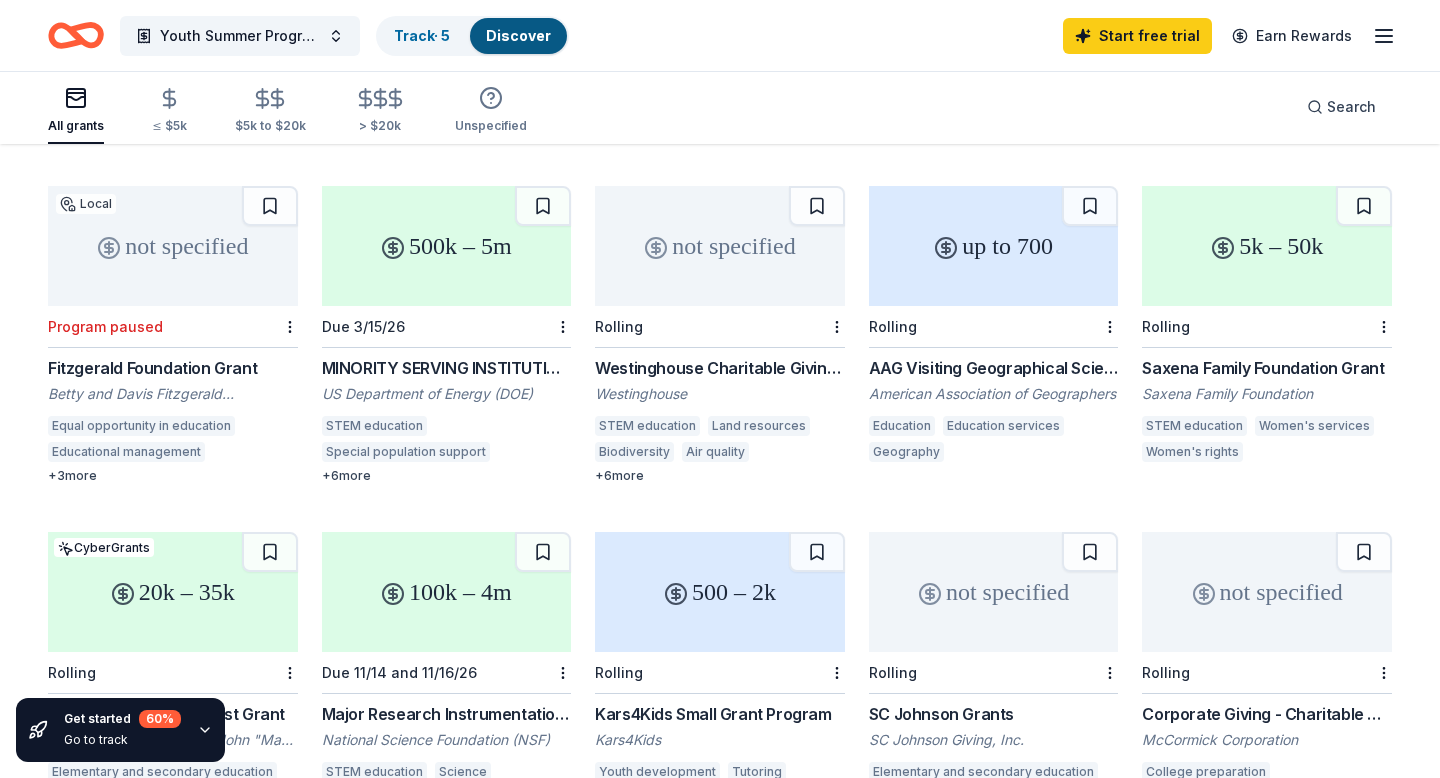 click on "+  6  more" at bounding box center (447, 476) 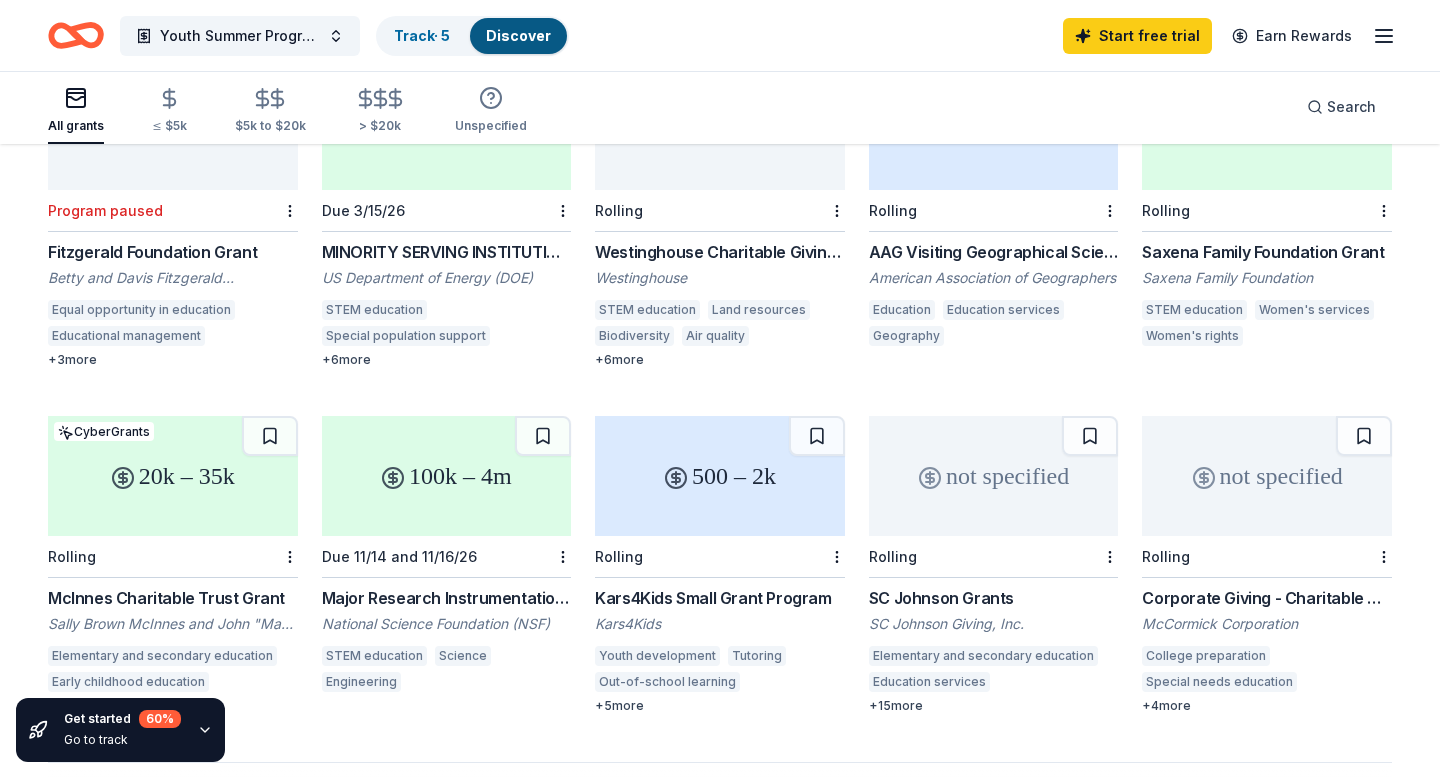 scroll, scrollTop: 958, scrollLeft: 0, axis: vertical 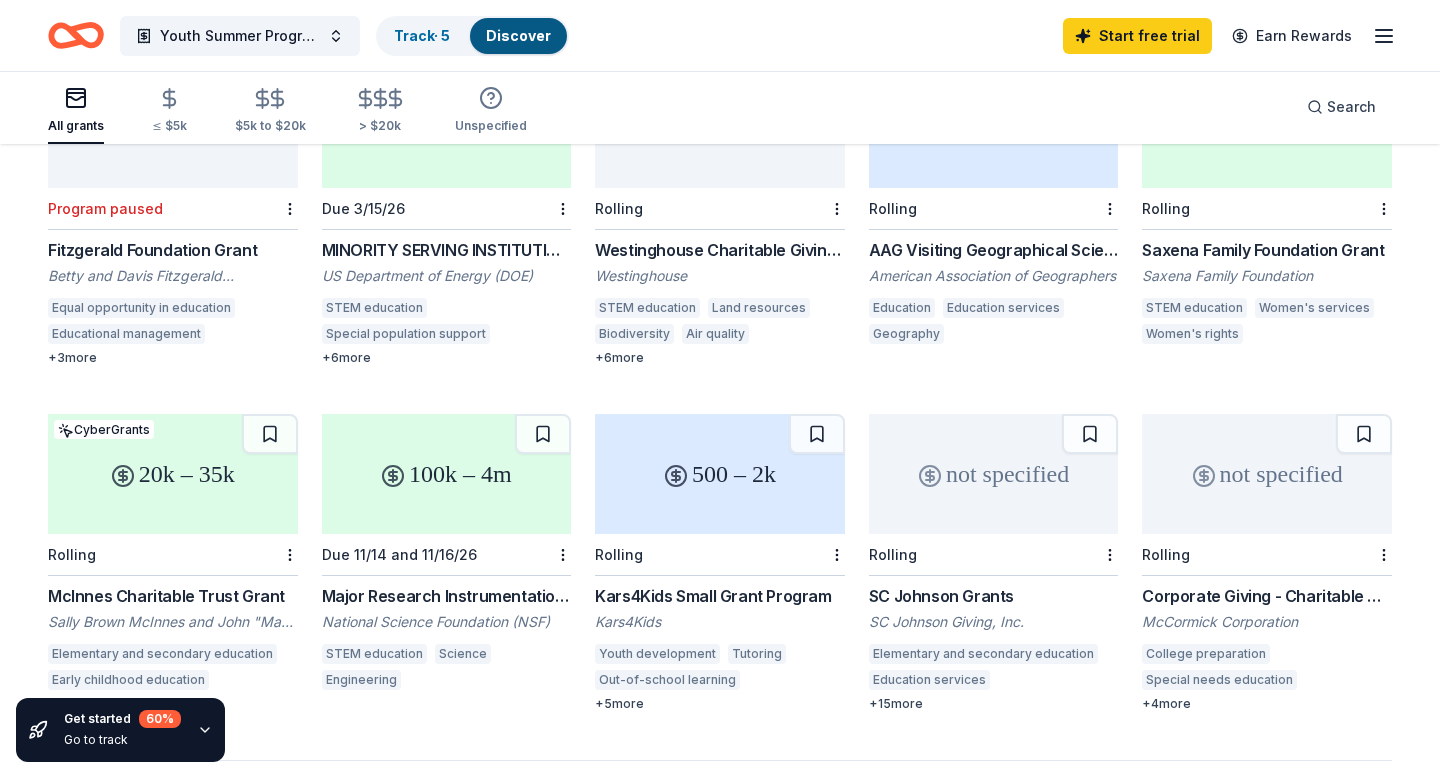 click on "Saxena Family Foundation Grant" at bounding box center [1267, 250] 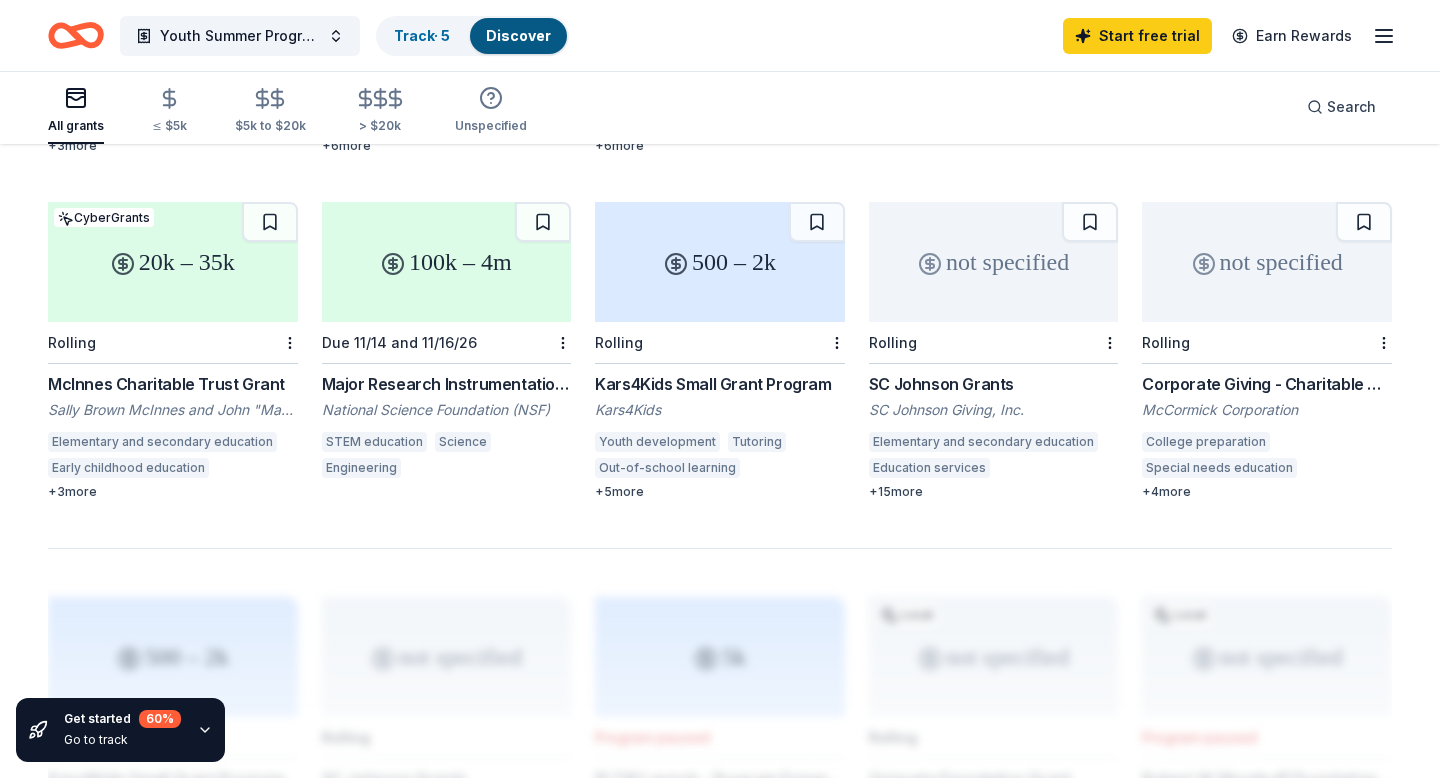 scroll, scrollTop: 1078, scrollLeft: 0, axis: vertical 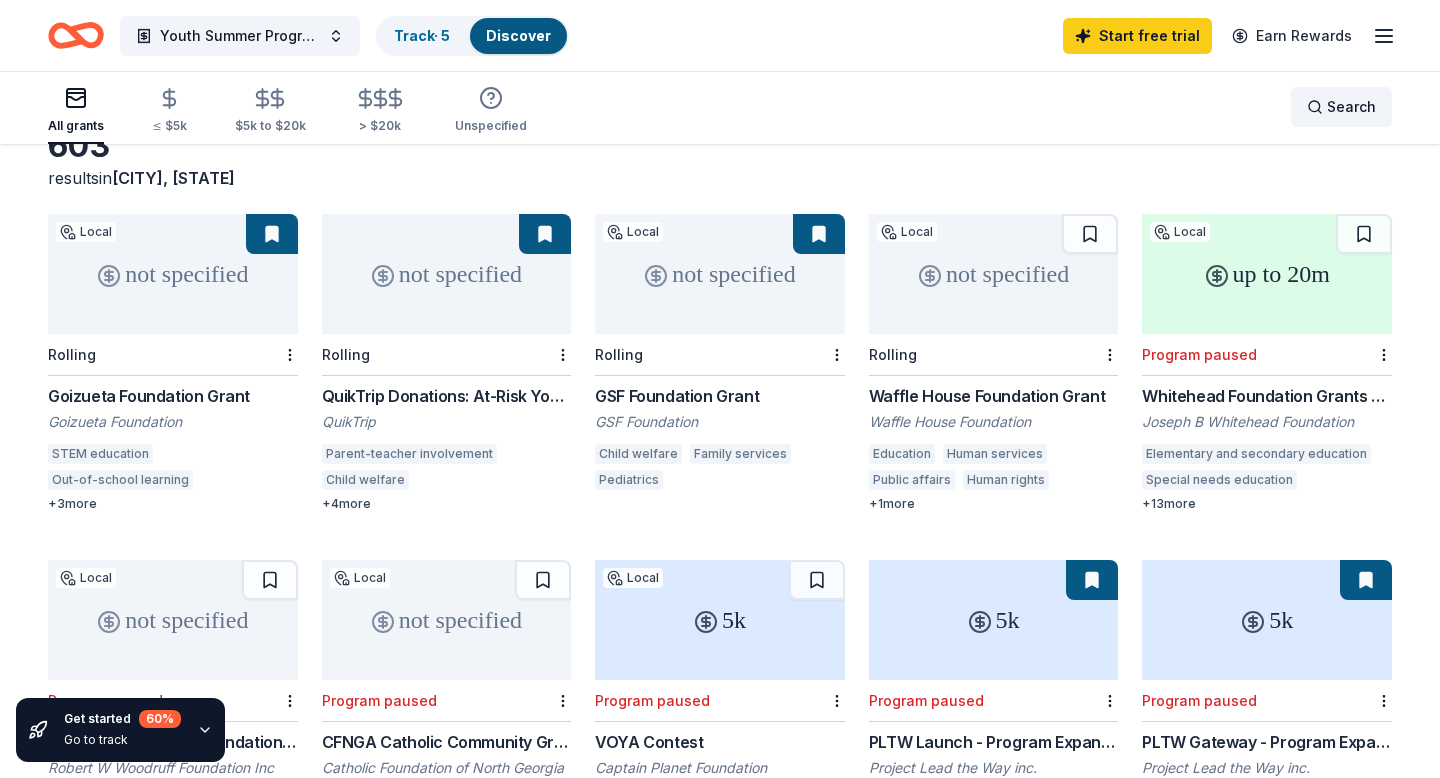 click on "Search" at bounding box center [1351, 107] 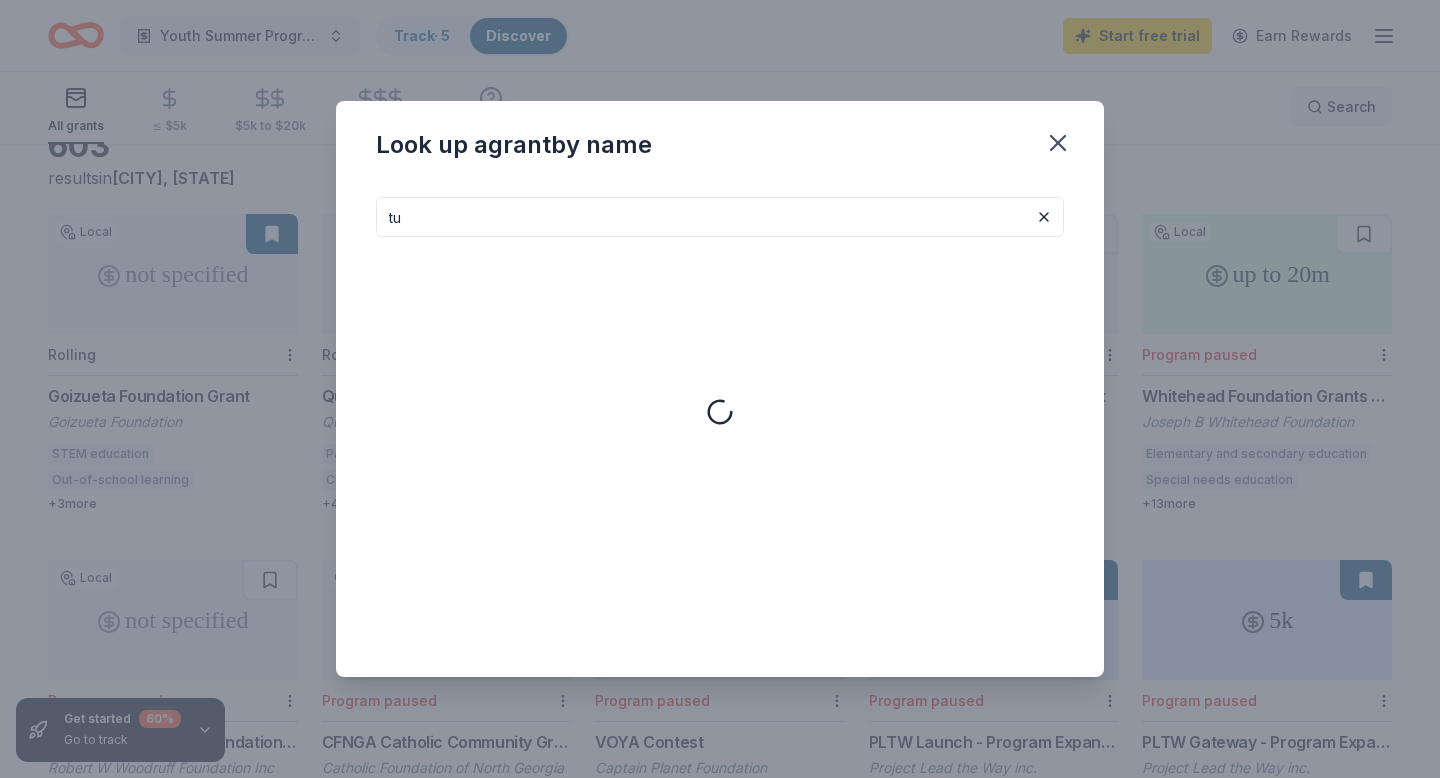 type on "t" 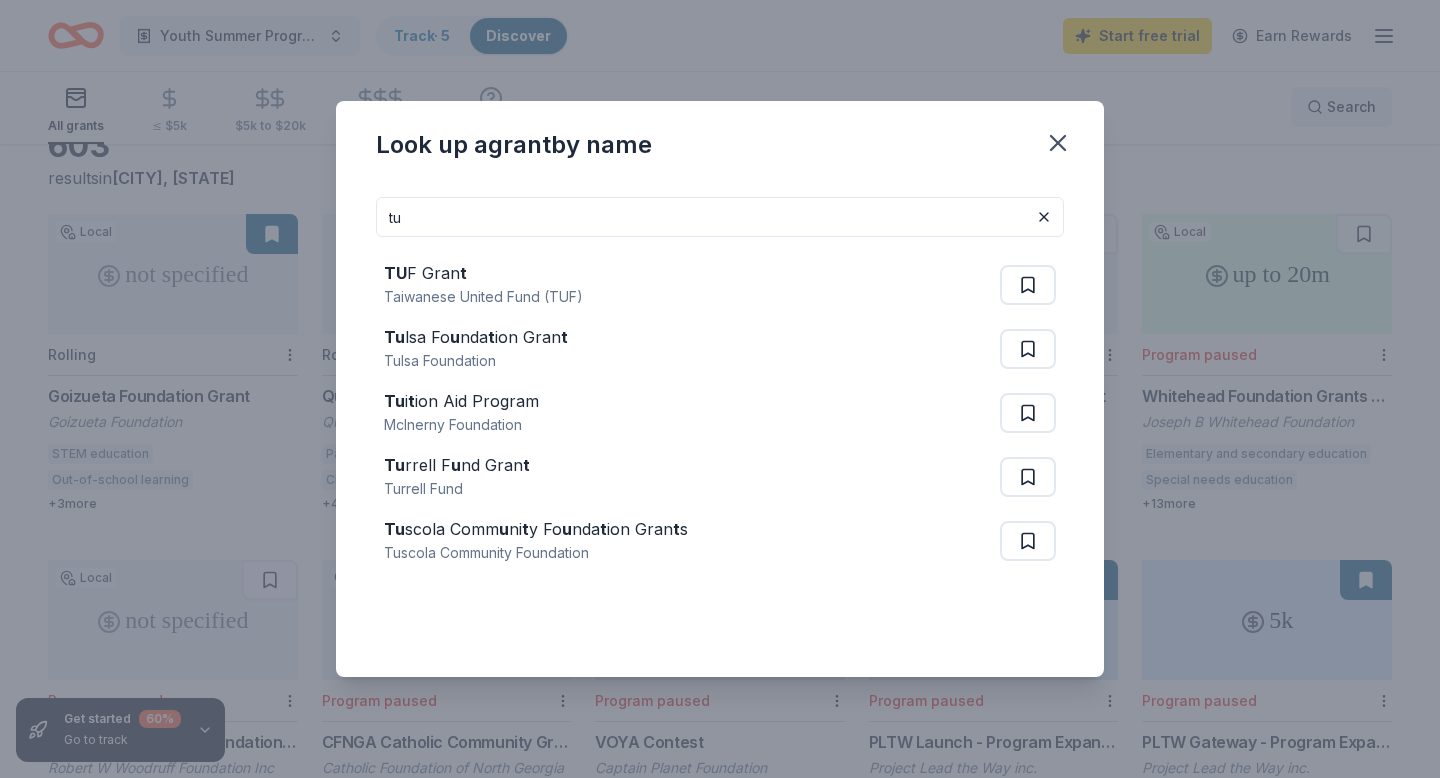 type on "t" 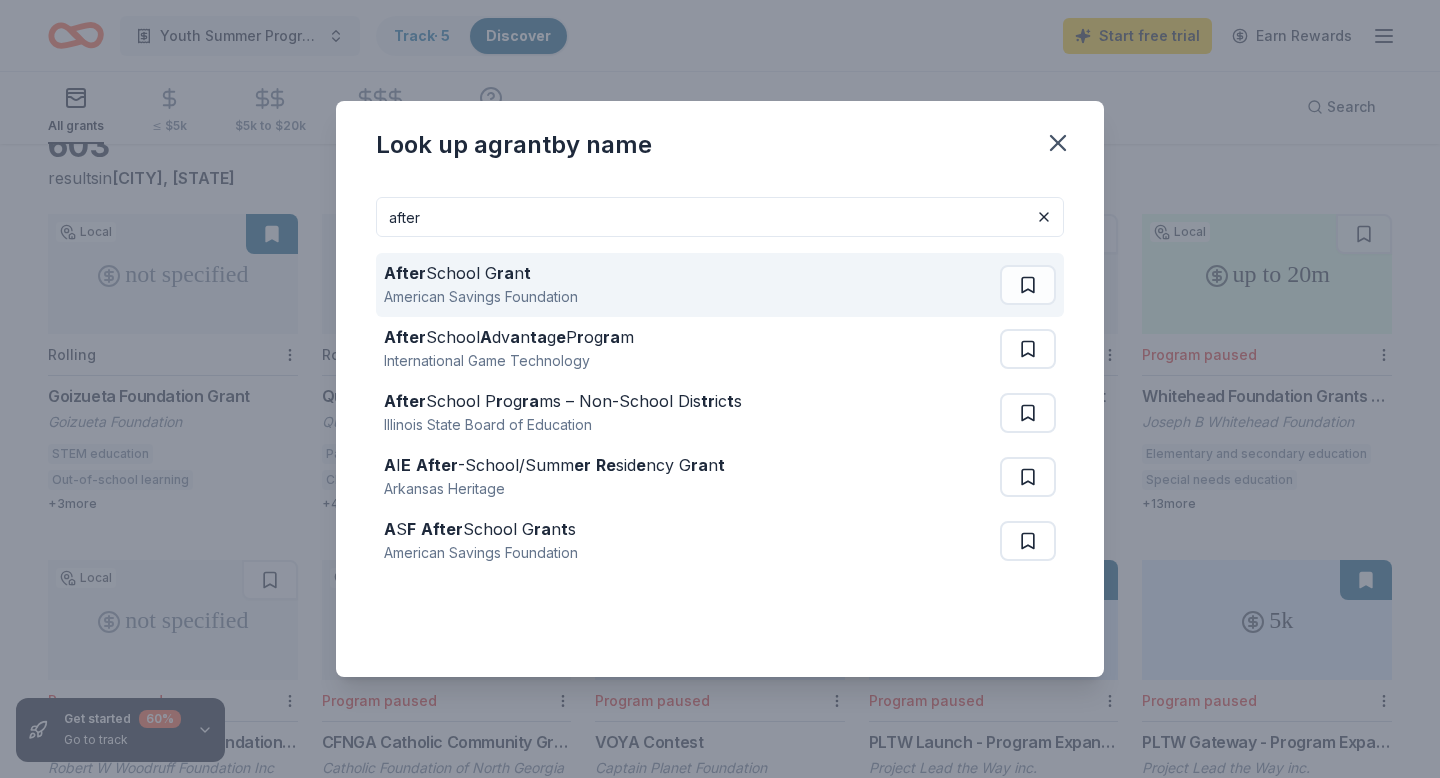 type on "after" 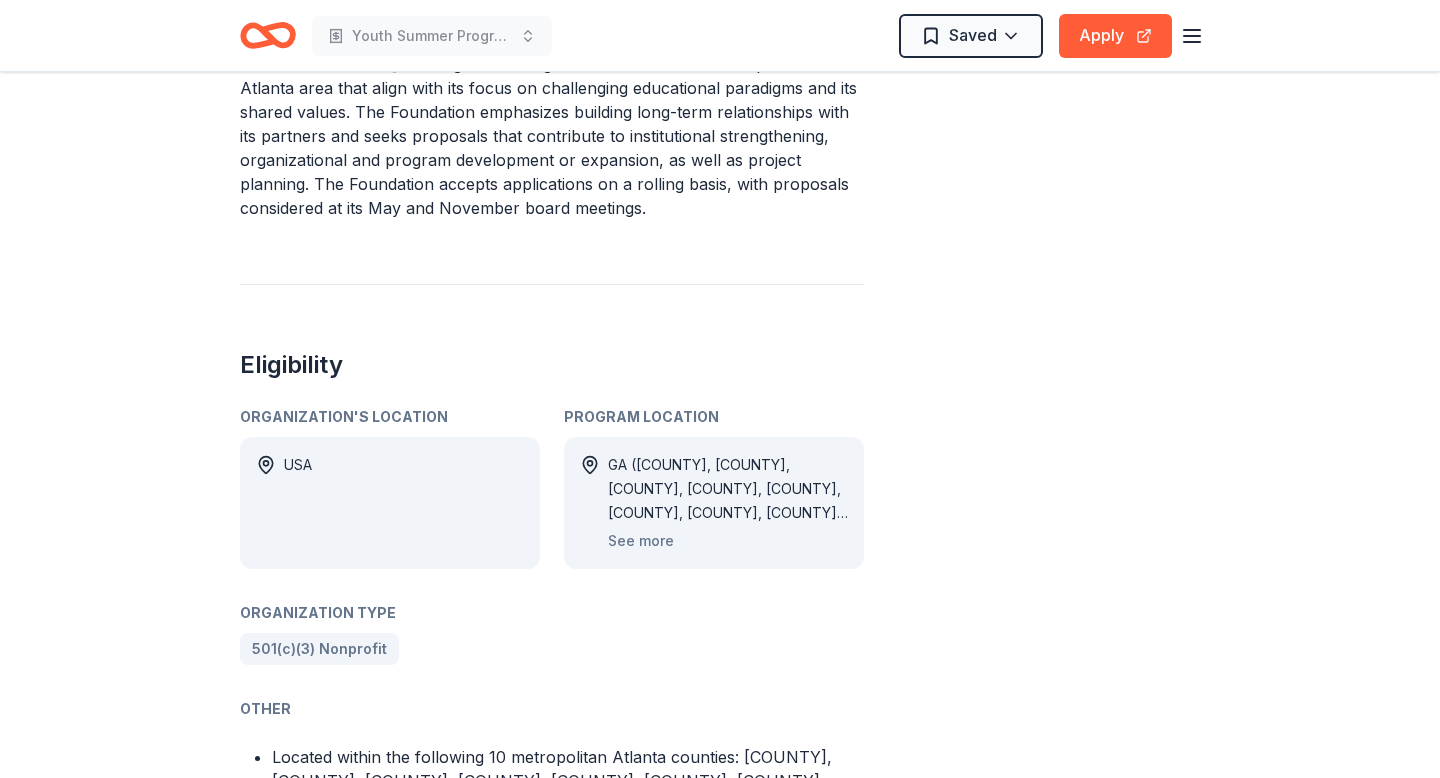 scroll, scrollTop: 800, scrollLeft: 0, axis: vertical 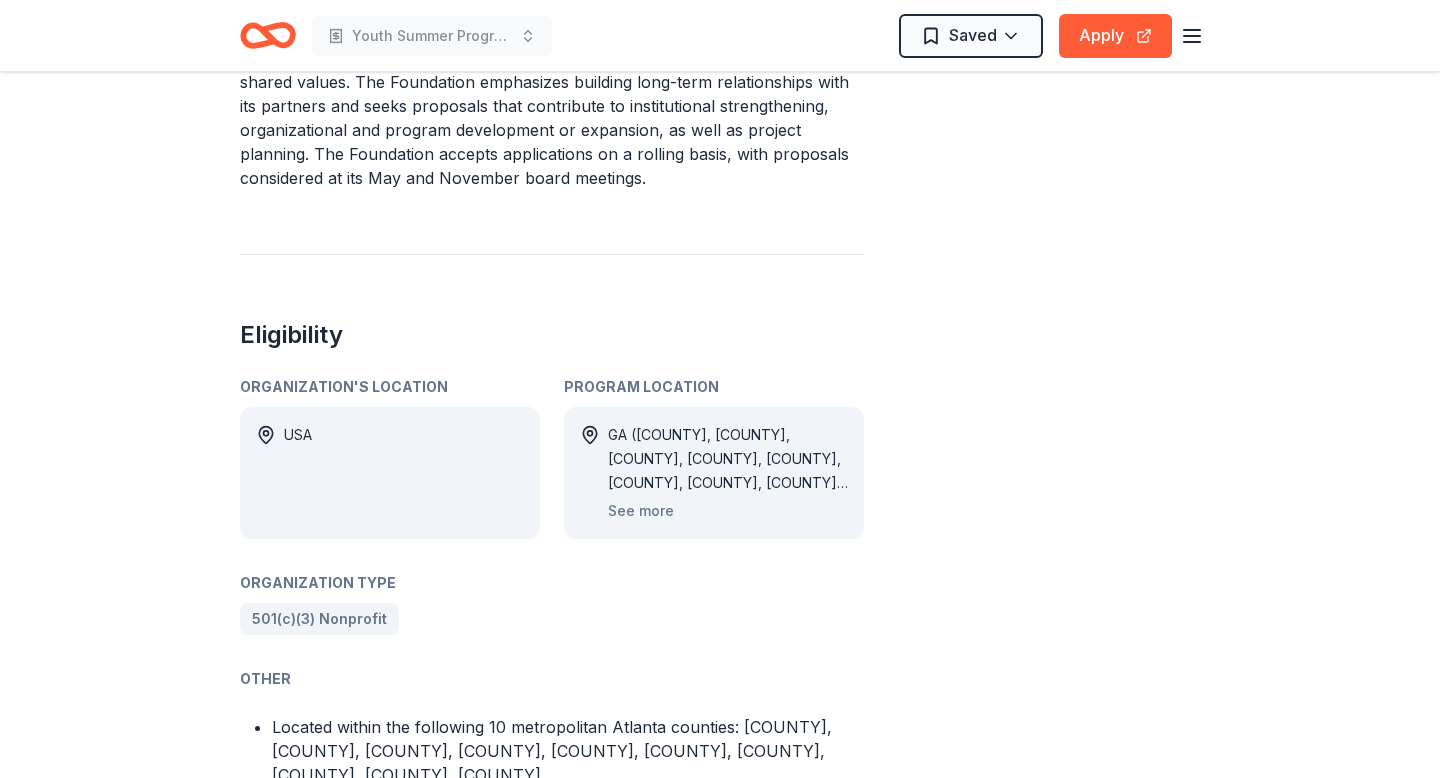click on "GA ([COUNTY], [COUNTY], [COUNTY], [COUNTY], [COUNTY], [COUNTY], [COUNTY], [COUNTY], [COUNTY], [COUNTY]) See more" at bounding box center [714, 473] 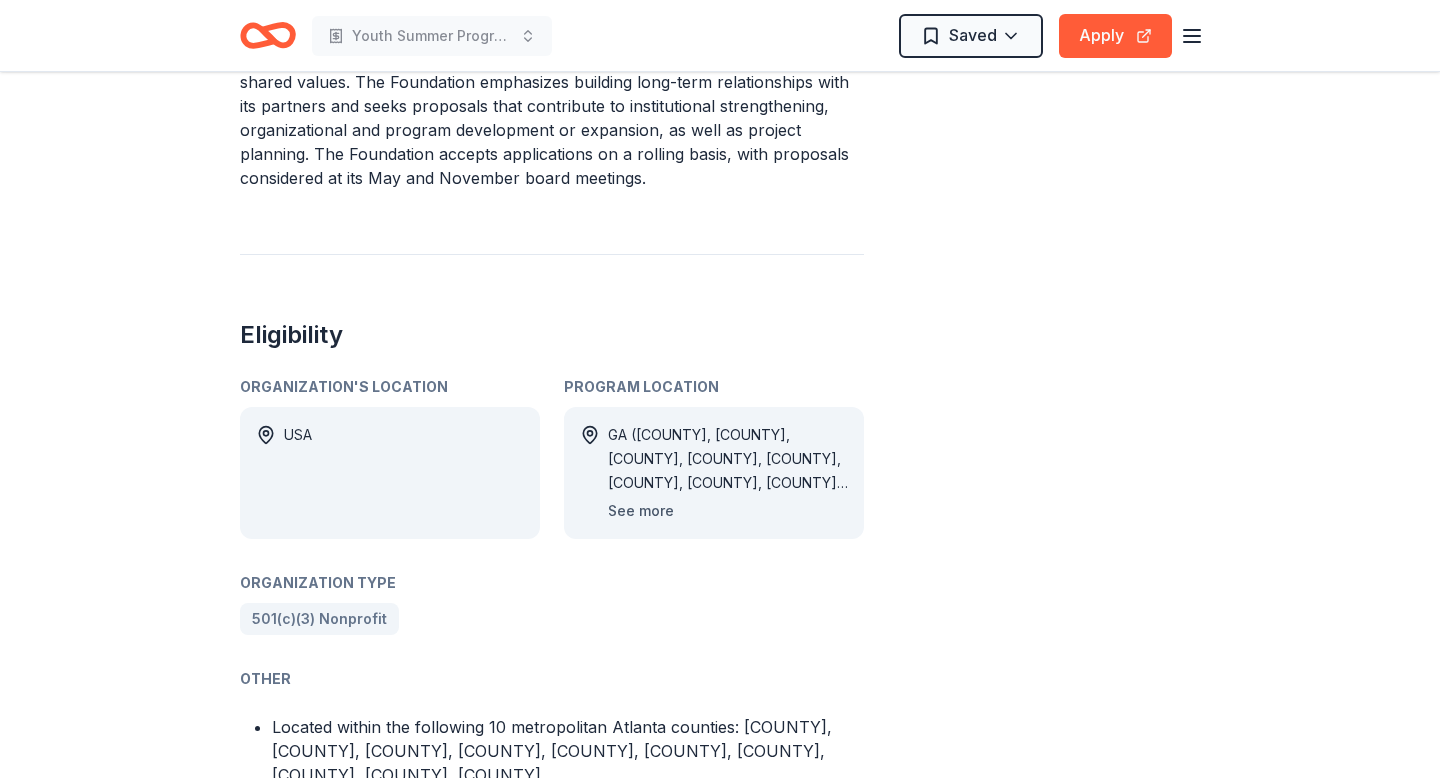 click on "See more" at bounding box center [641, 511] 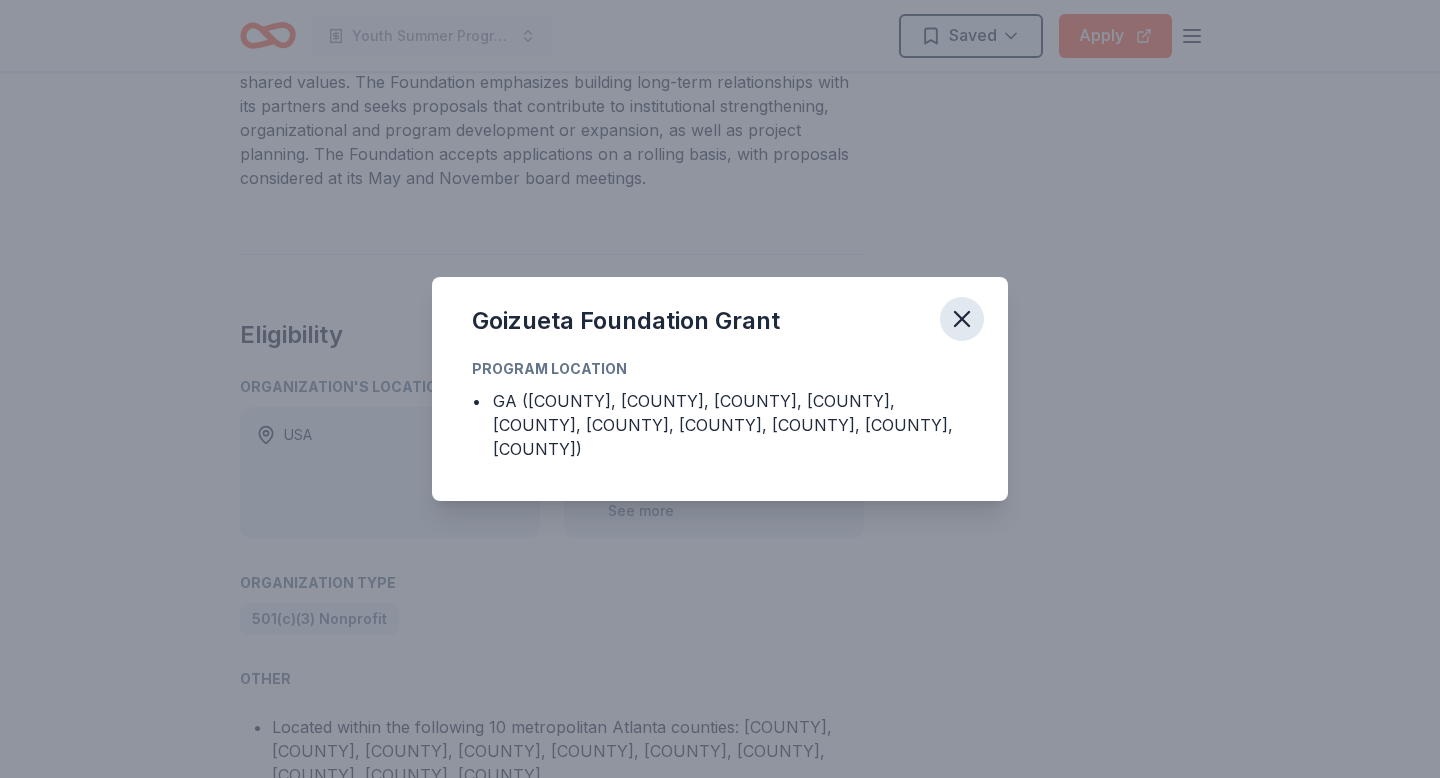 click 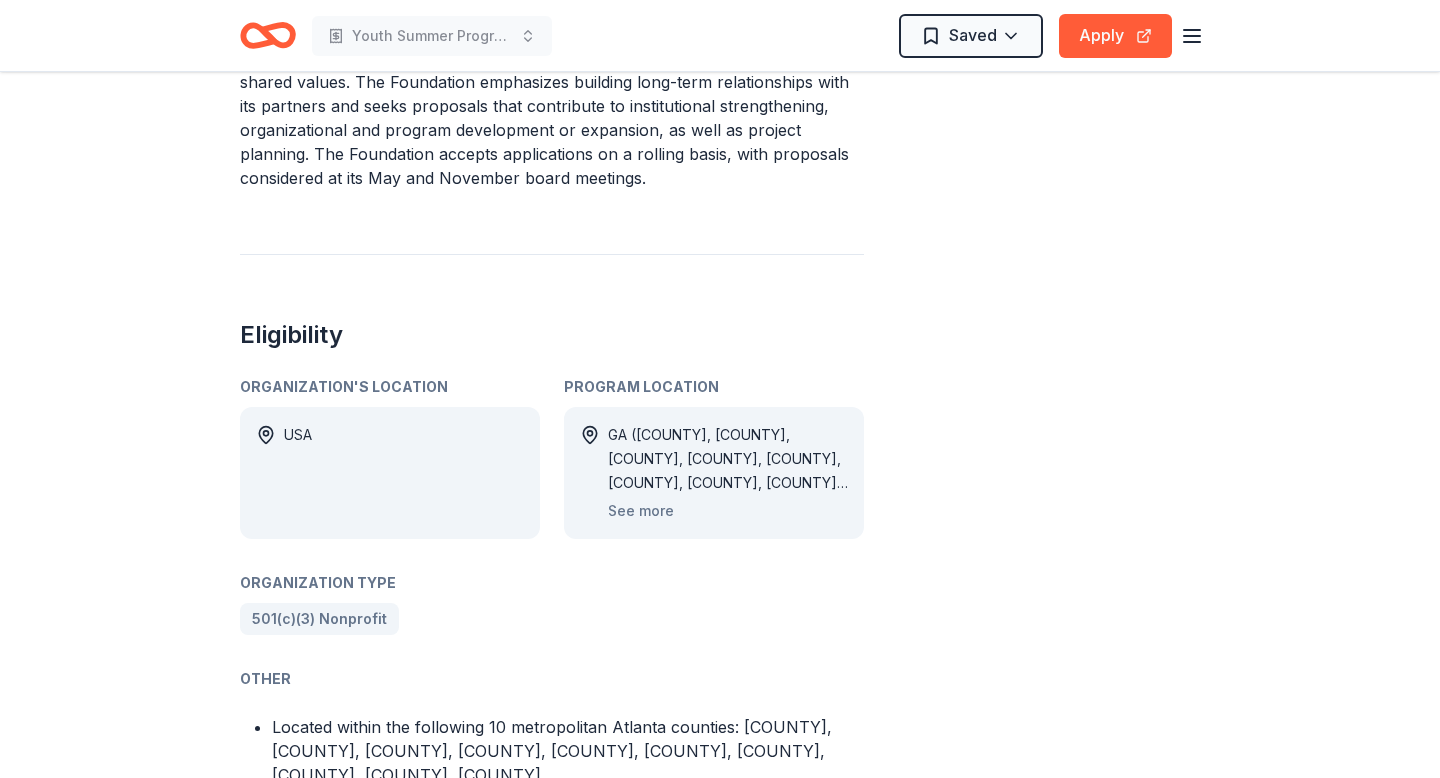 type 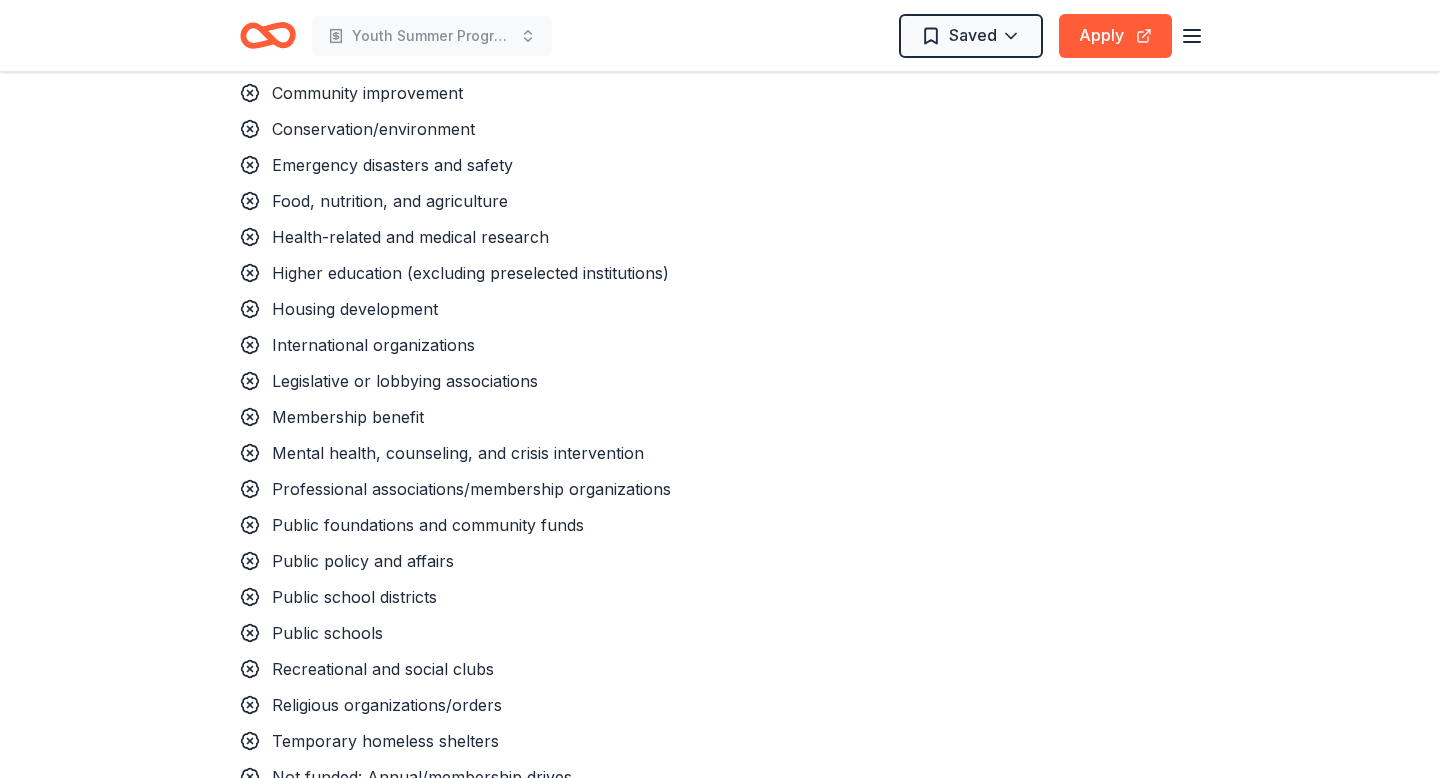 scroll, scrollTop: 1920, scrollLeft: 0, axis: vertical 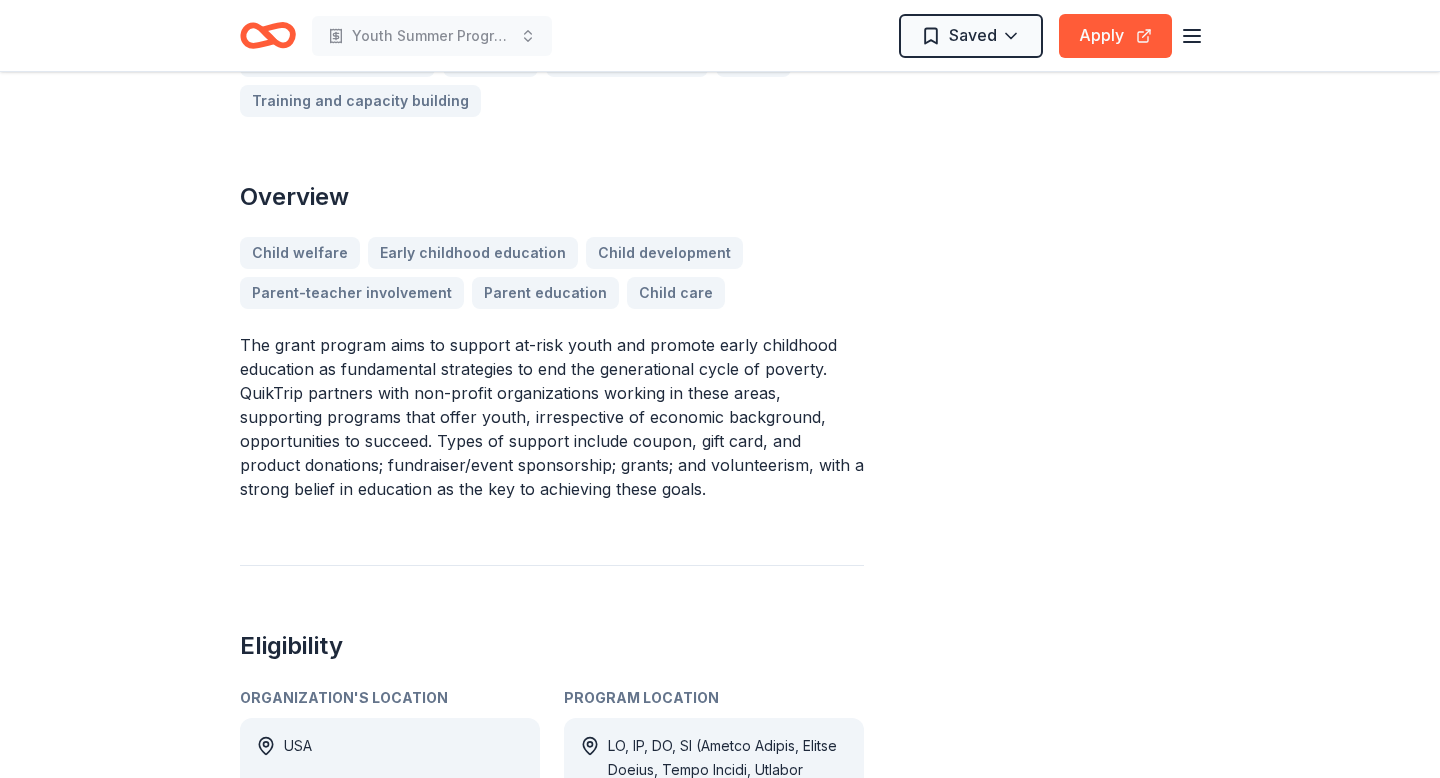 drag, startPoint x: 431, startPoint y: 351, endPoint x: 415, endPoint y: 353, distance: 16.124516 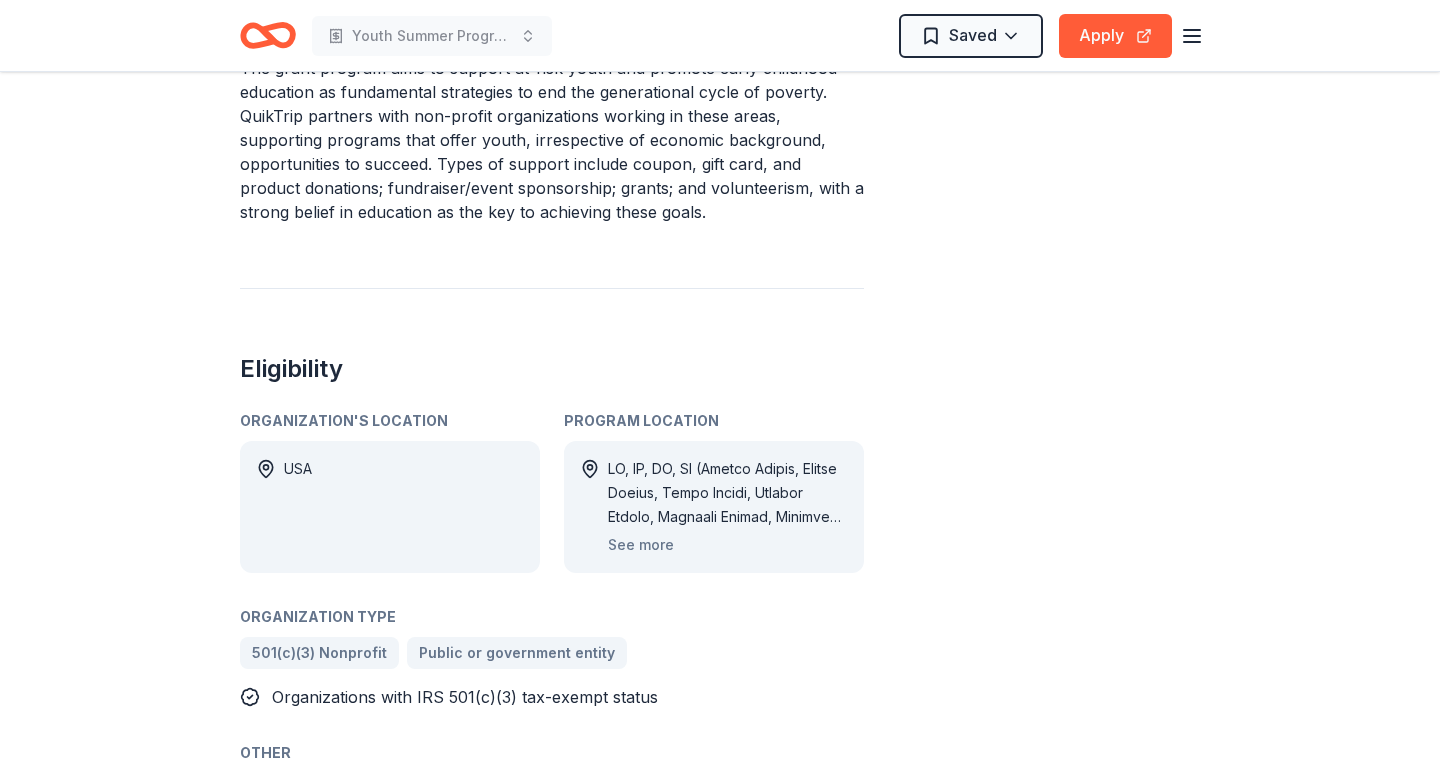 scroll, scrollTop: 920, scrollLeft: 0, axis: vertical 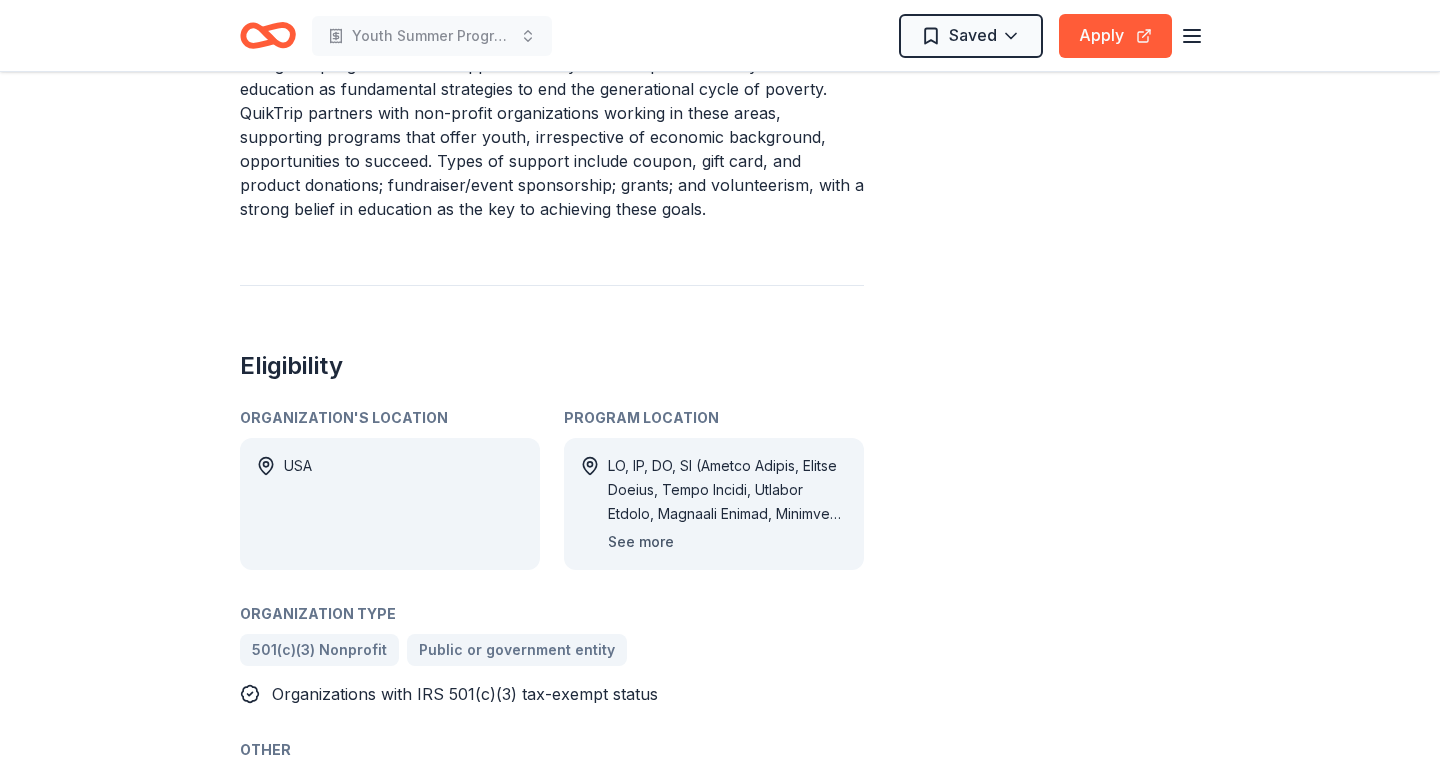 click on "See more" at bounding box center (641, 542) 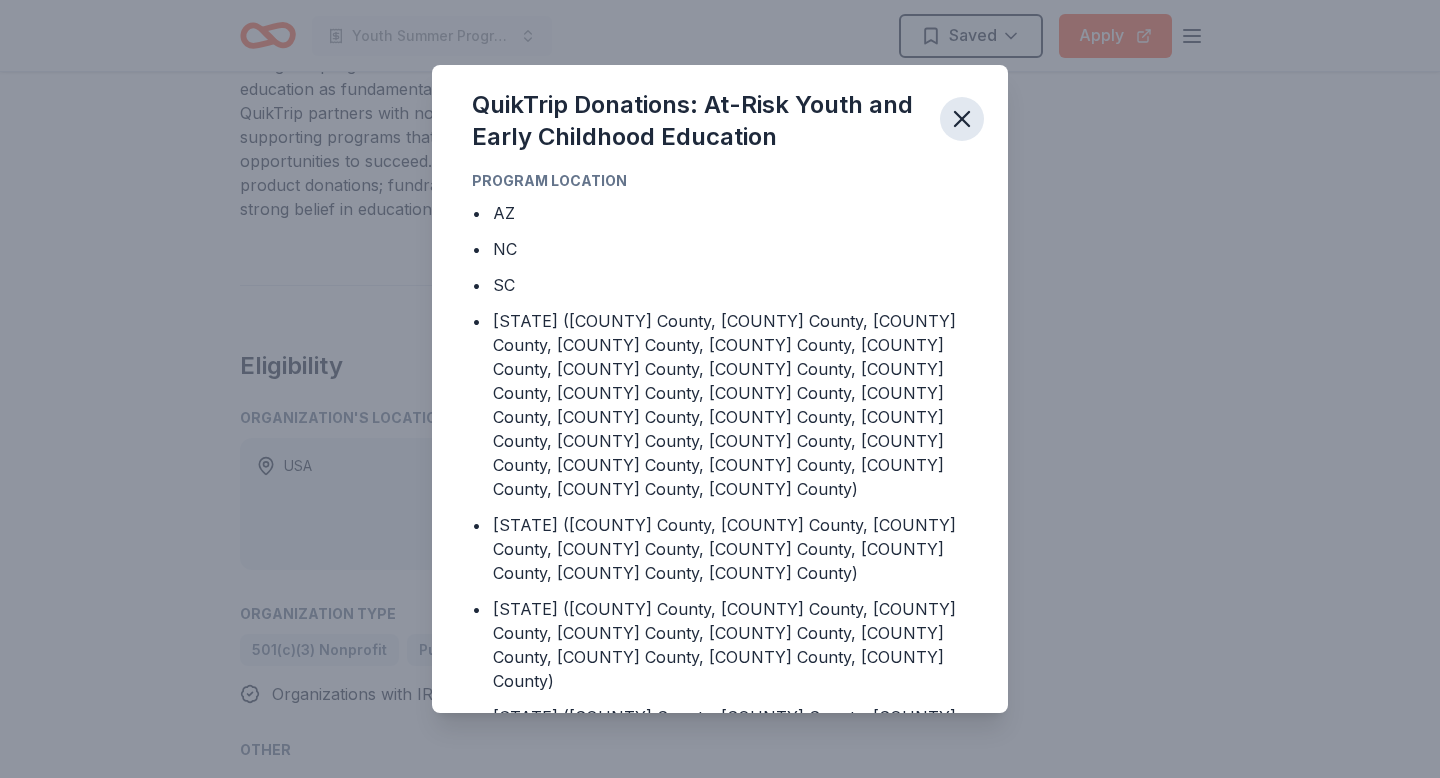 click 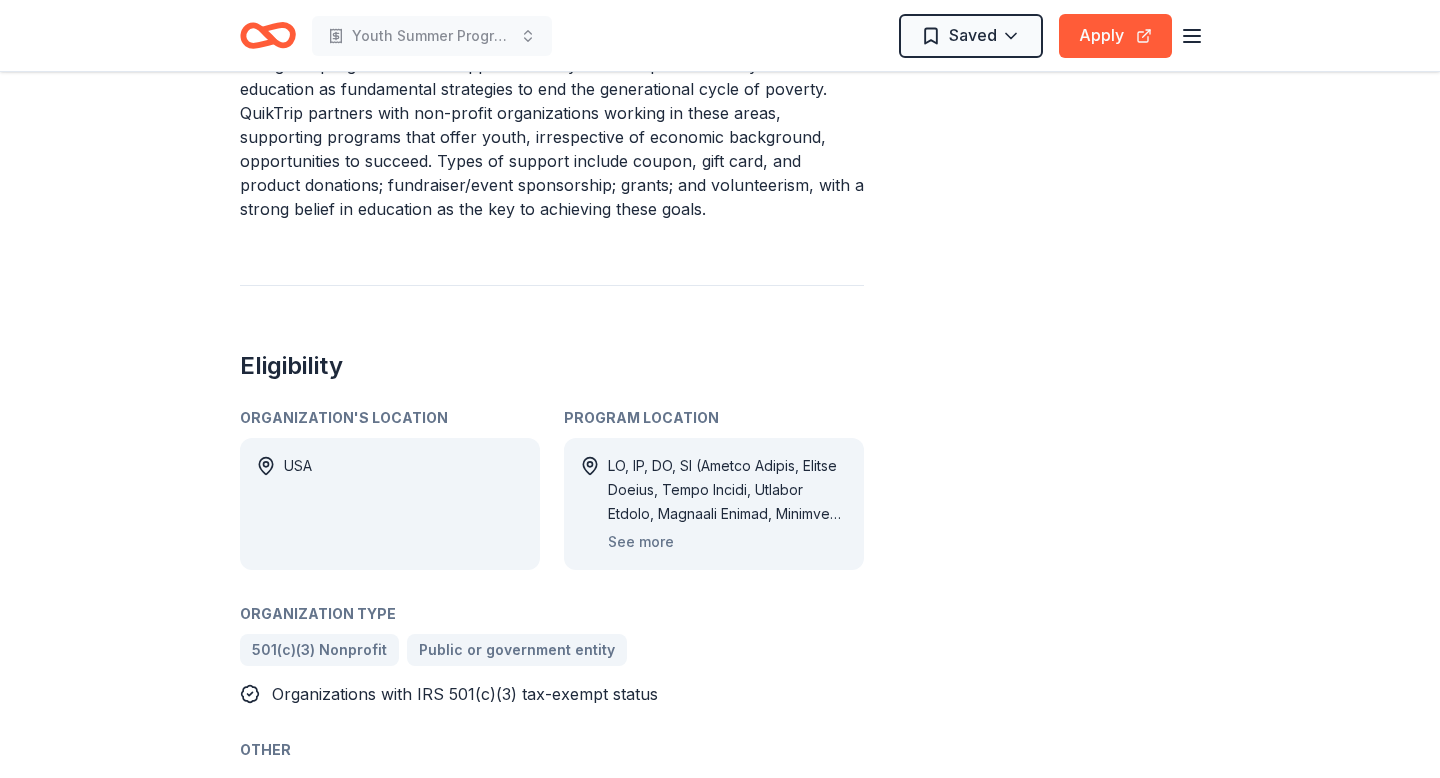 type 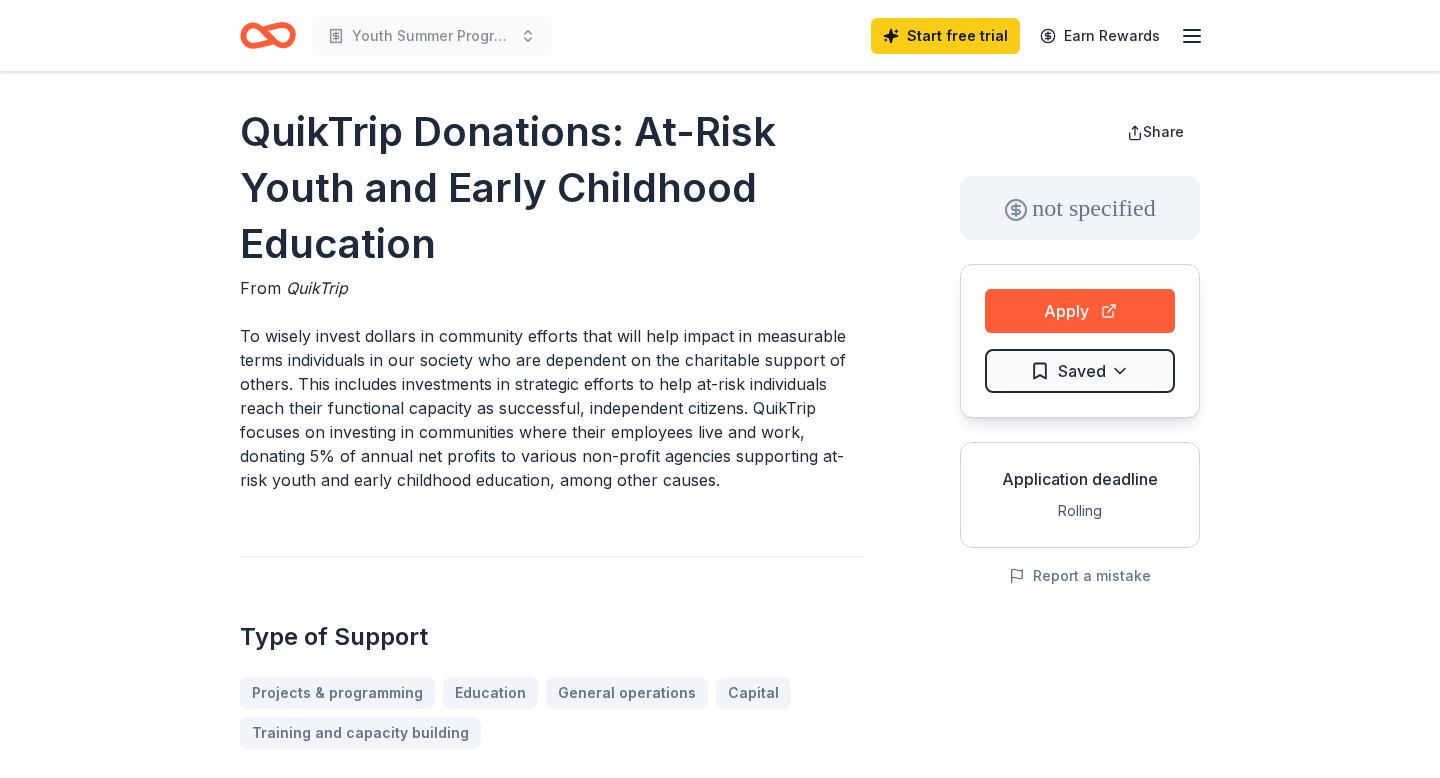 scroll, scrollTop: 0, scrollLeft: 0, axis: both 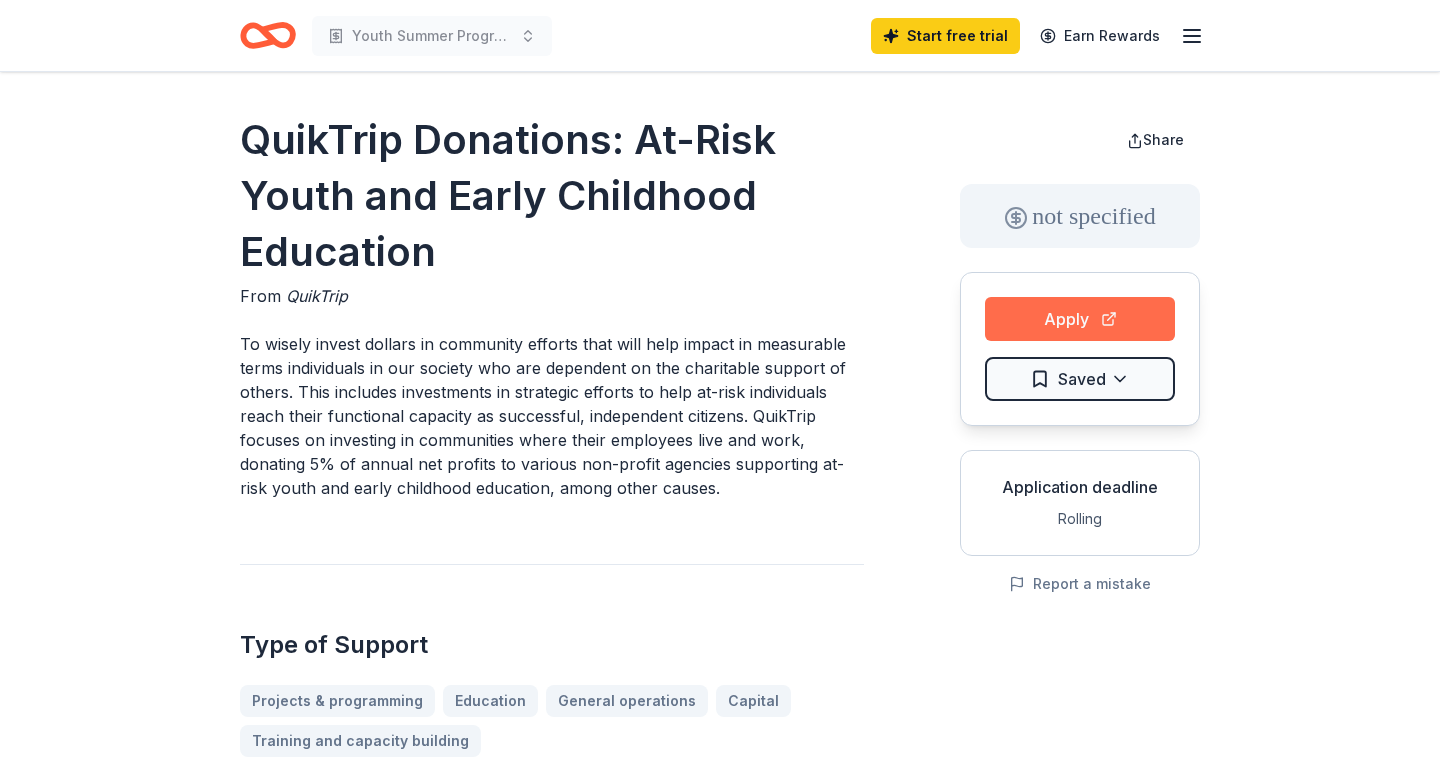 click on "Apply" at bounding box center (1080, 319) 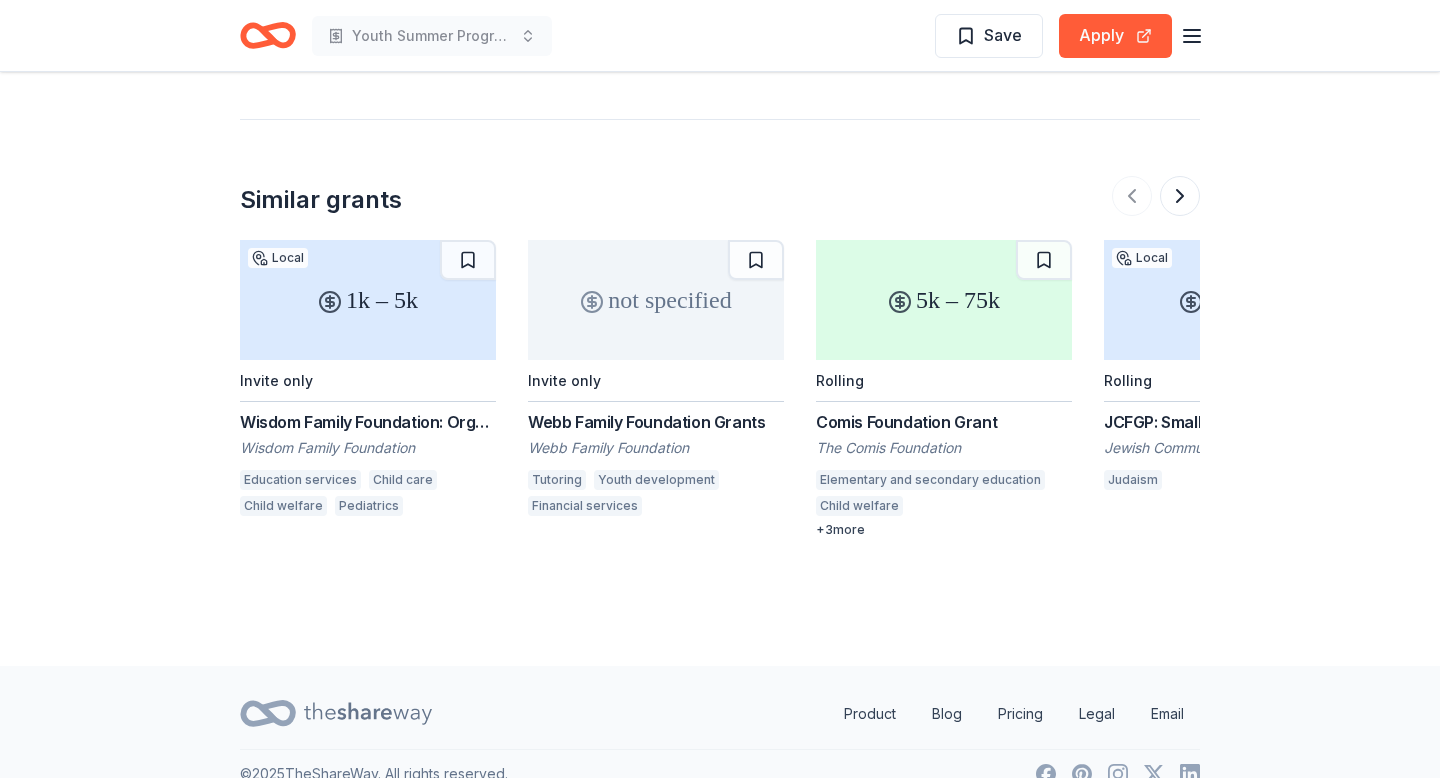 scroll, scrollTop: 1584, scrollLeft: 0, axis: vertical 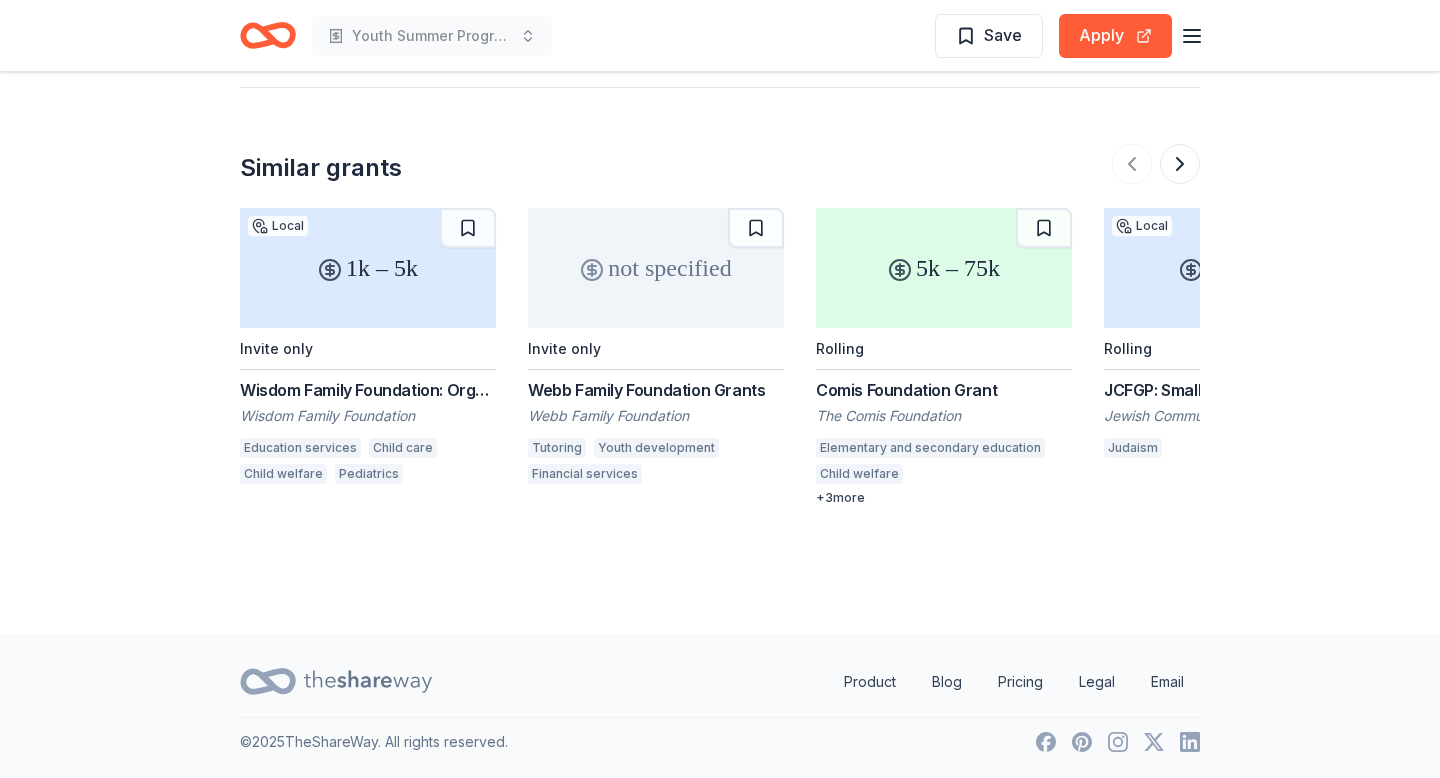 click on "Webb Family Foundation Grants" at bounding box center (656, 390) 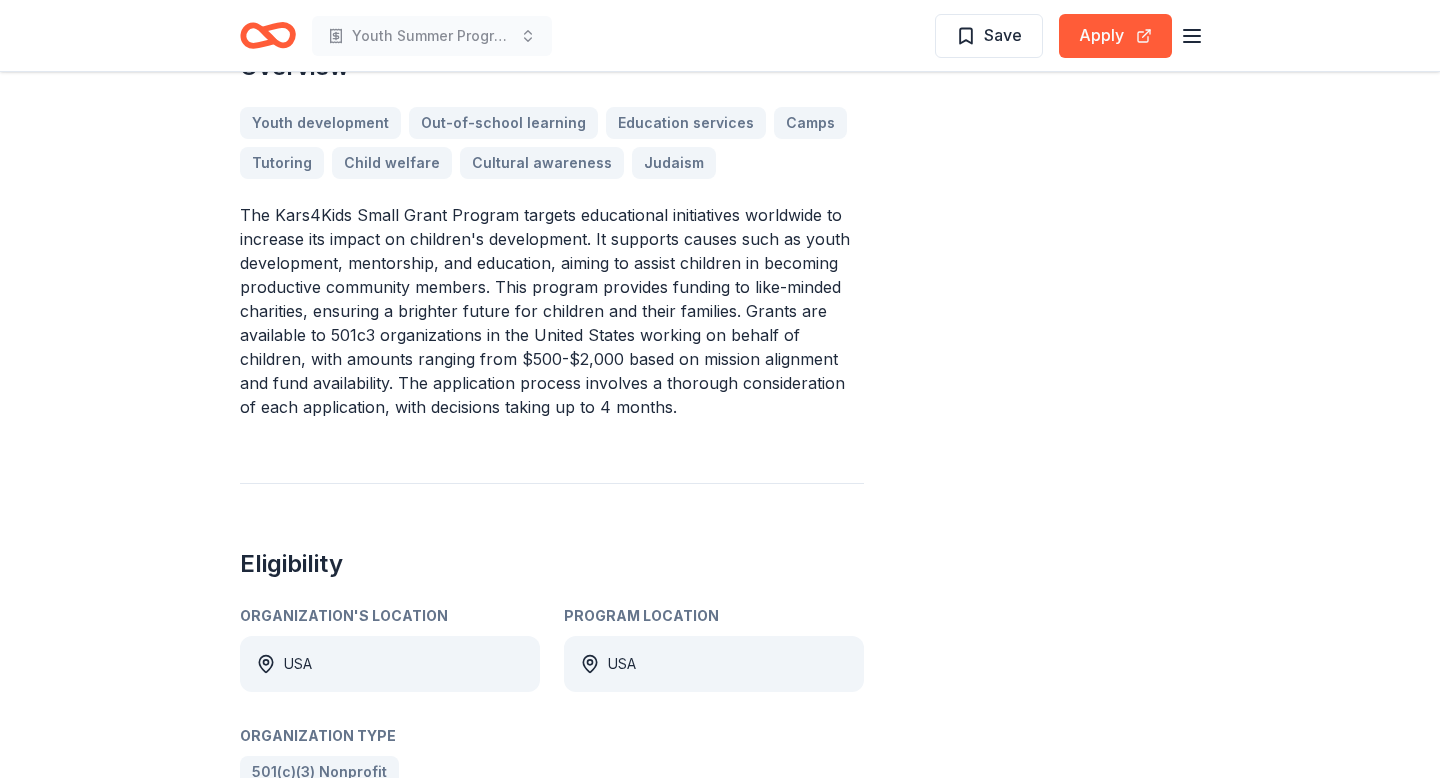 scroll, scrollTop: 544, scrollLeft: 0, axis: vertical 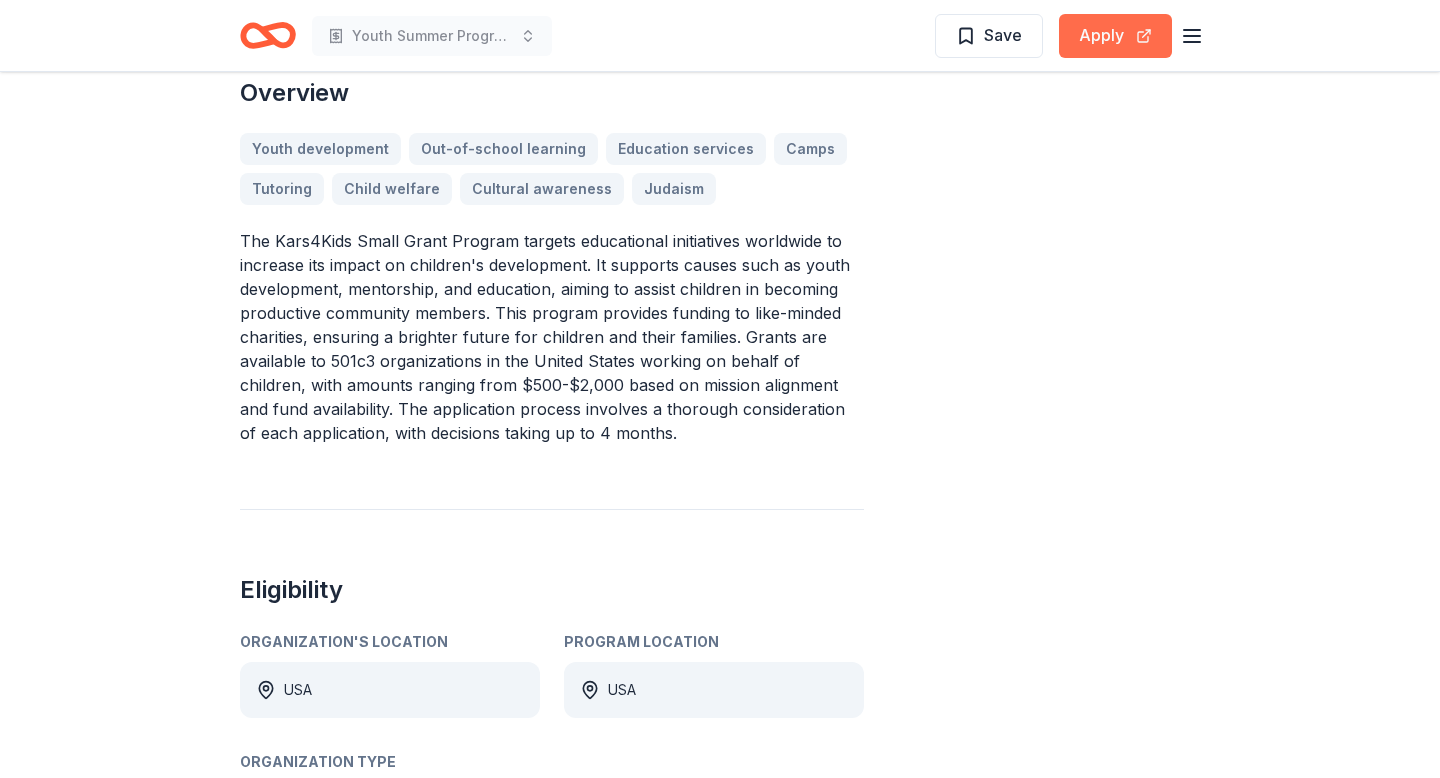 click on "Apply" at bounding box center (1115, 36) 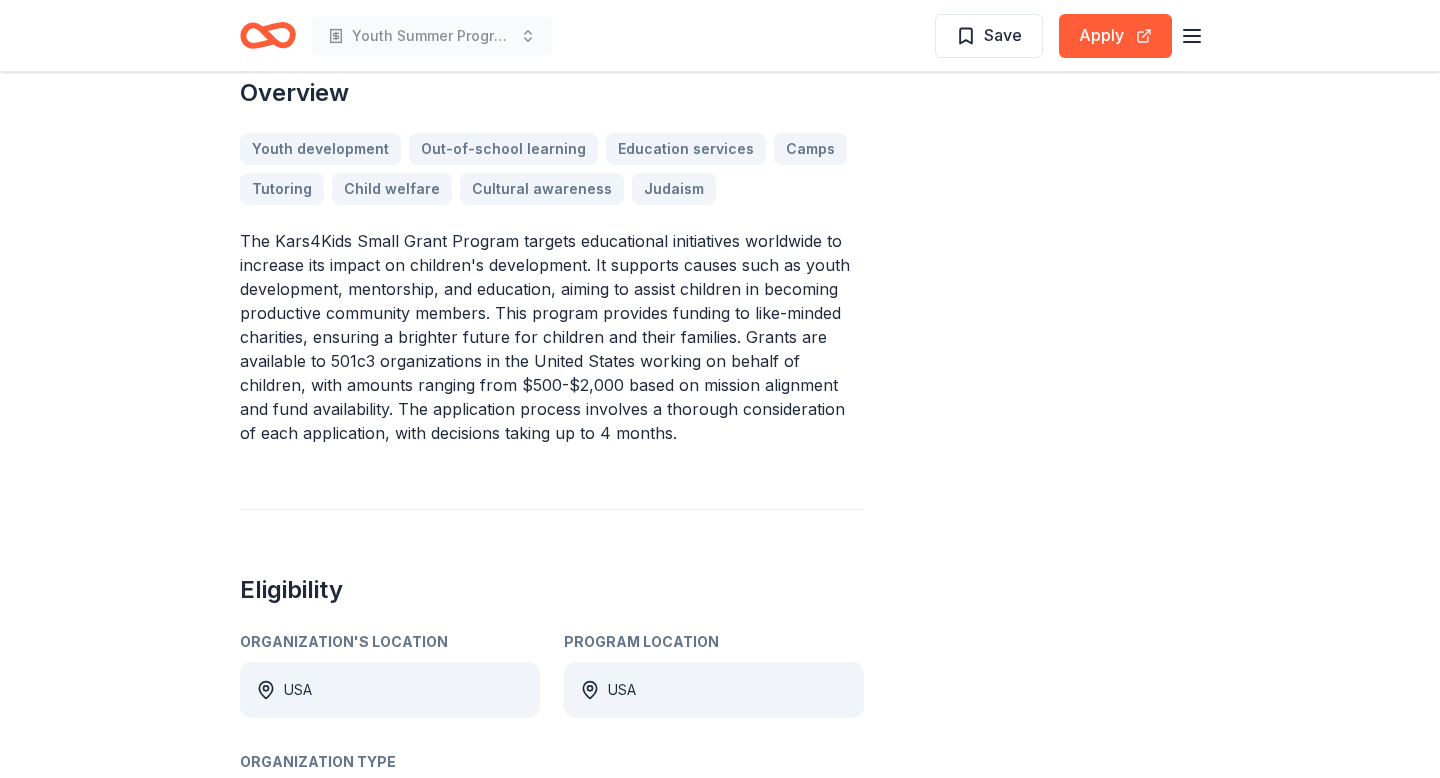 type 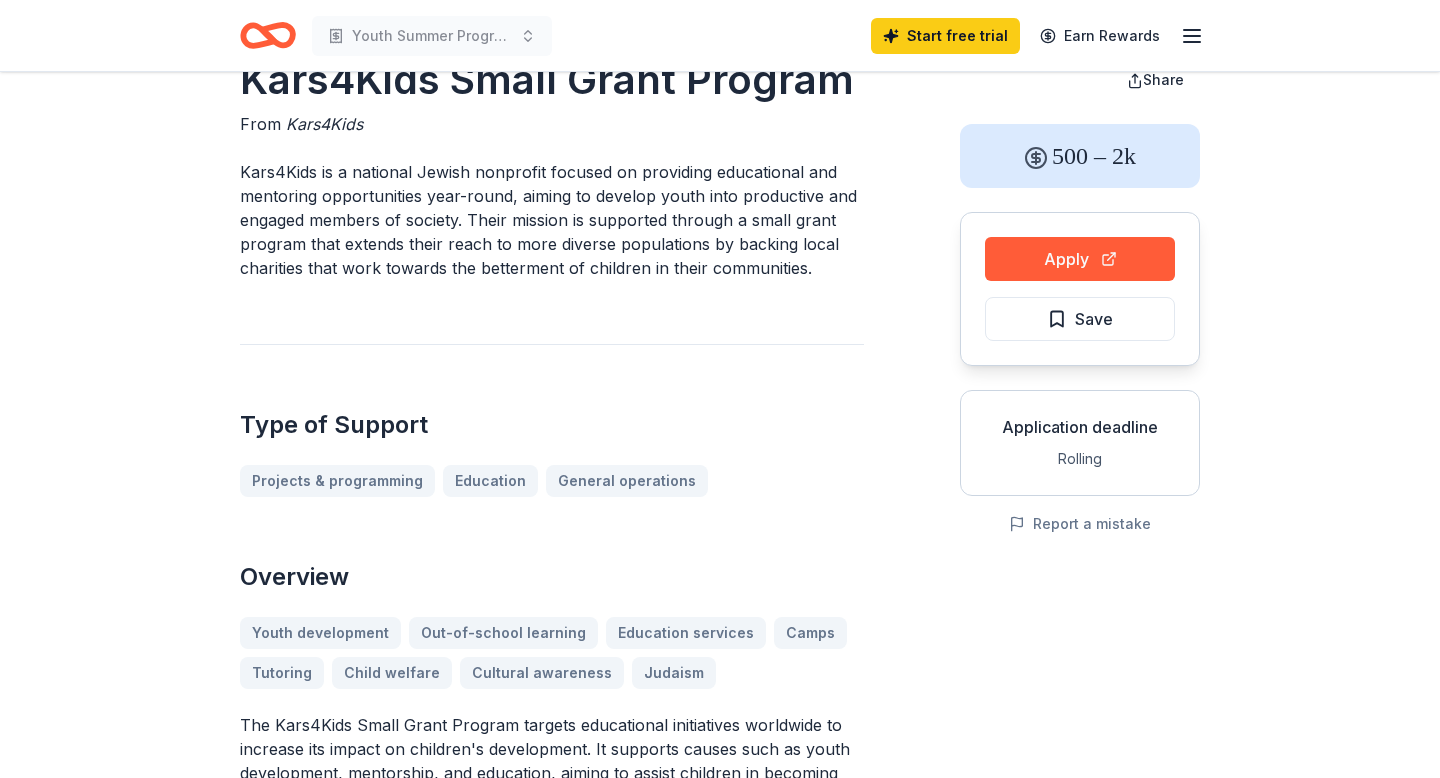 scroll, scrollTop: 0, scrollLeft: 0, axis: both 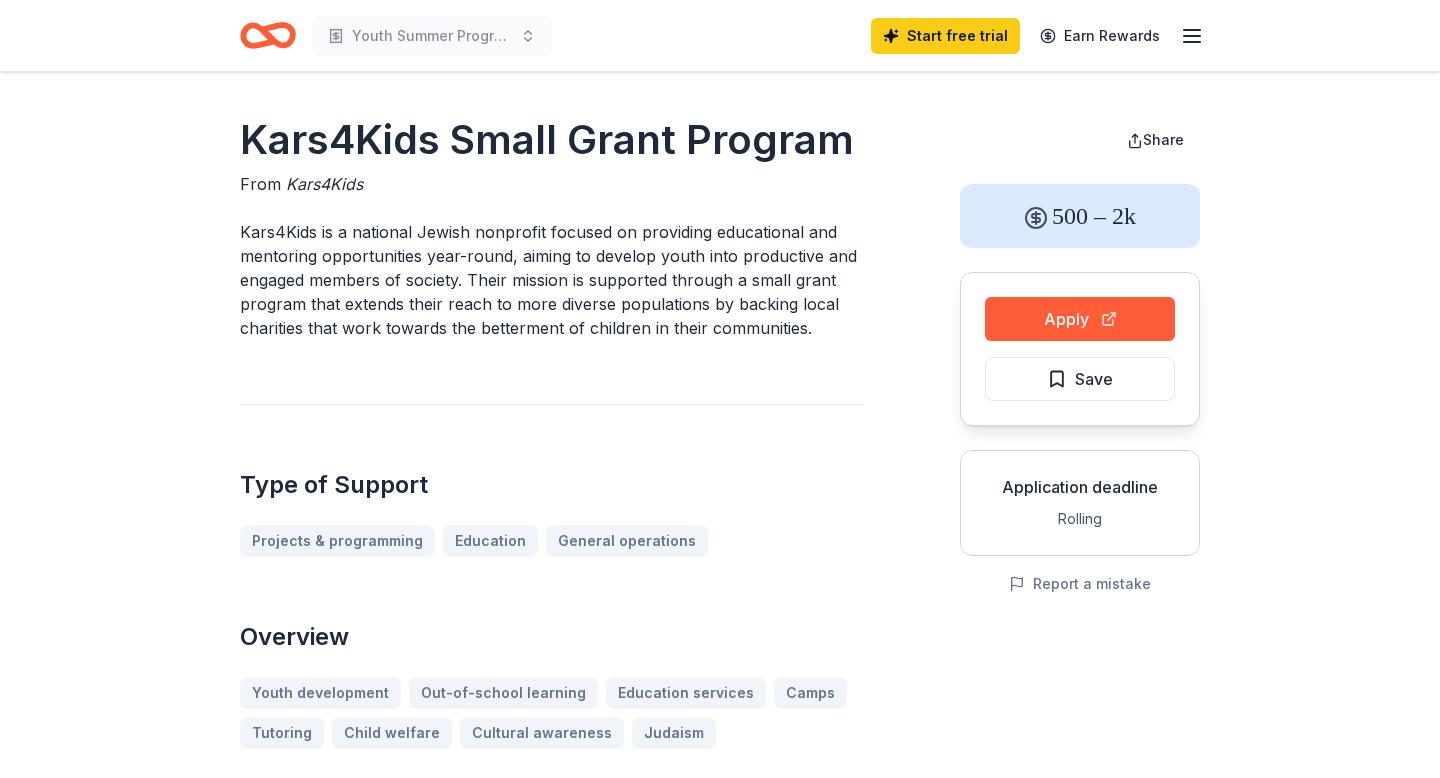 drag, startPoint x: 248, startPoint y: 139, endPoint x: 508, endPoint y: 137, distance: 260.0077 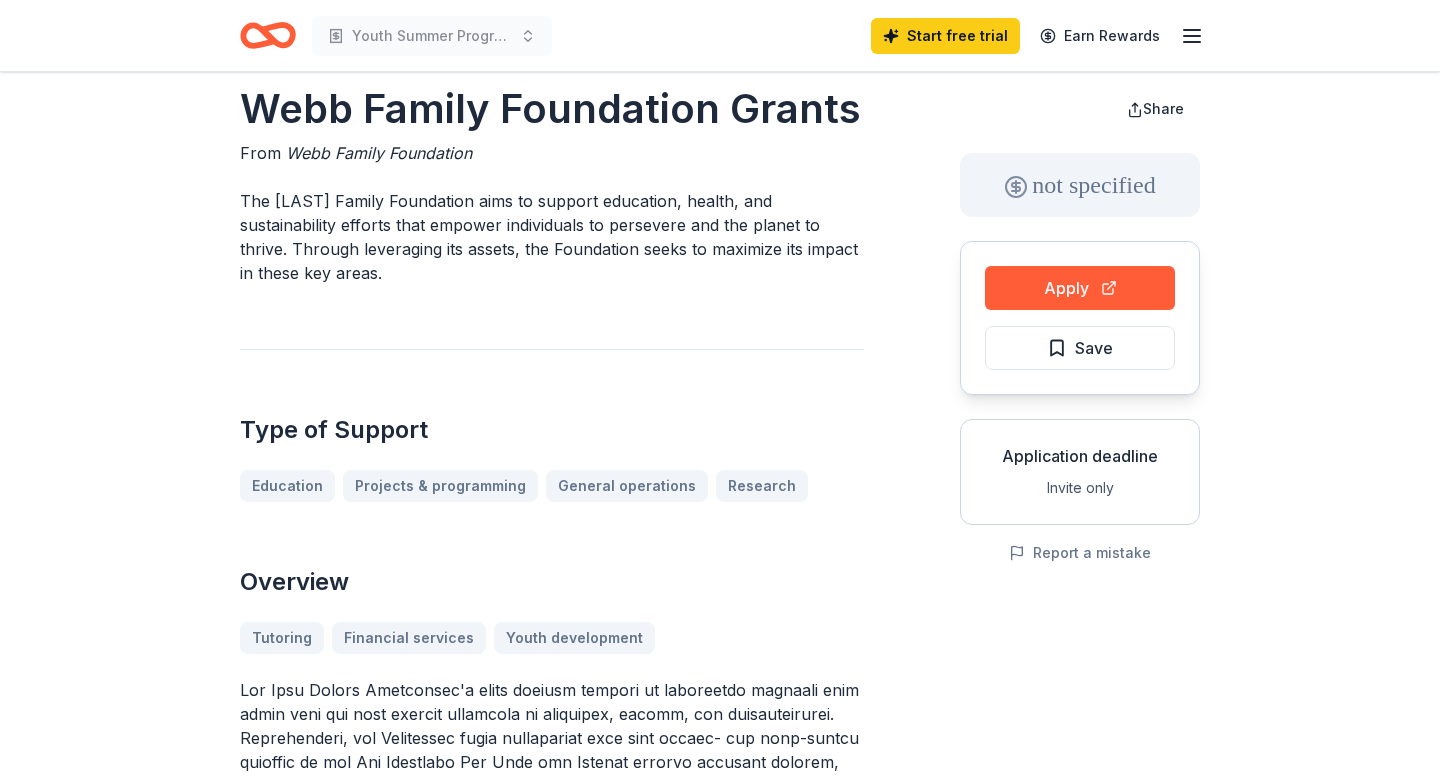 scroll, scrollTop: 0, scrollLeft: 0, axis: both 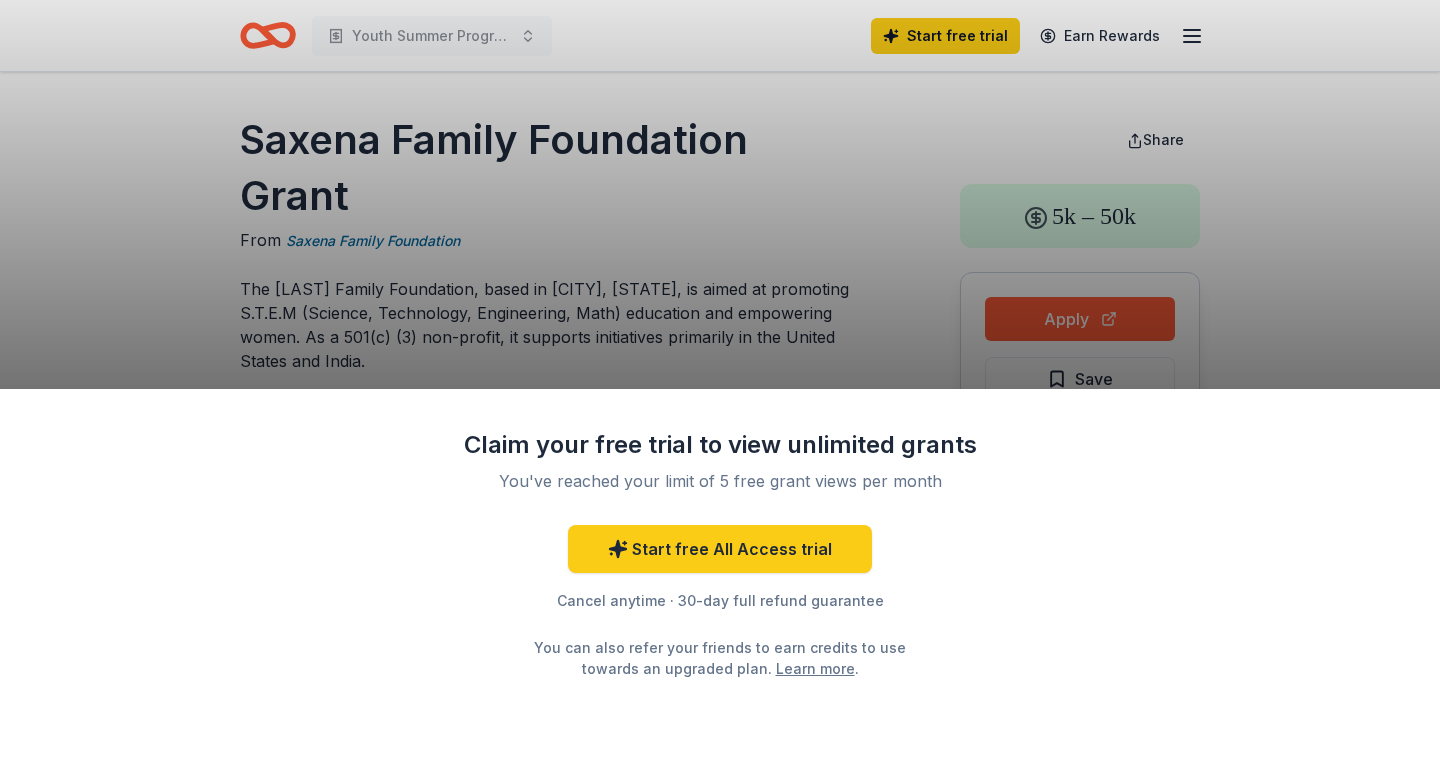 click on "Claim your free trial to view unlimited grants You've reached your limit of 5 free grant views per month Start free All Access trial Cancel anytime · 30-day full refund guarantee You can also refer your friends to earn credits to use towards an upgraded plan.   Learn more ." at bounding box center [720, 389] 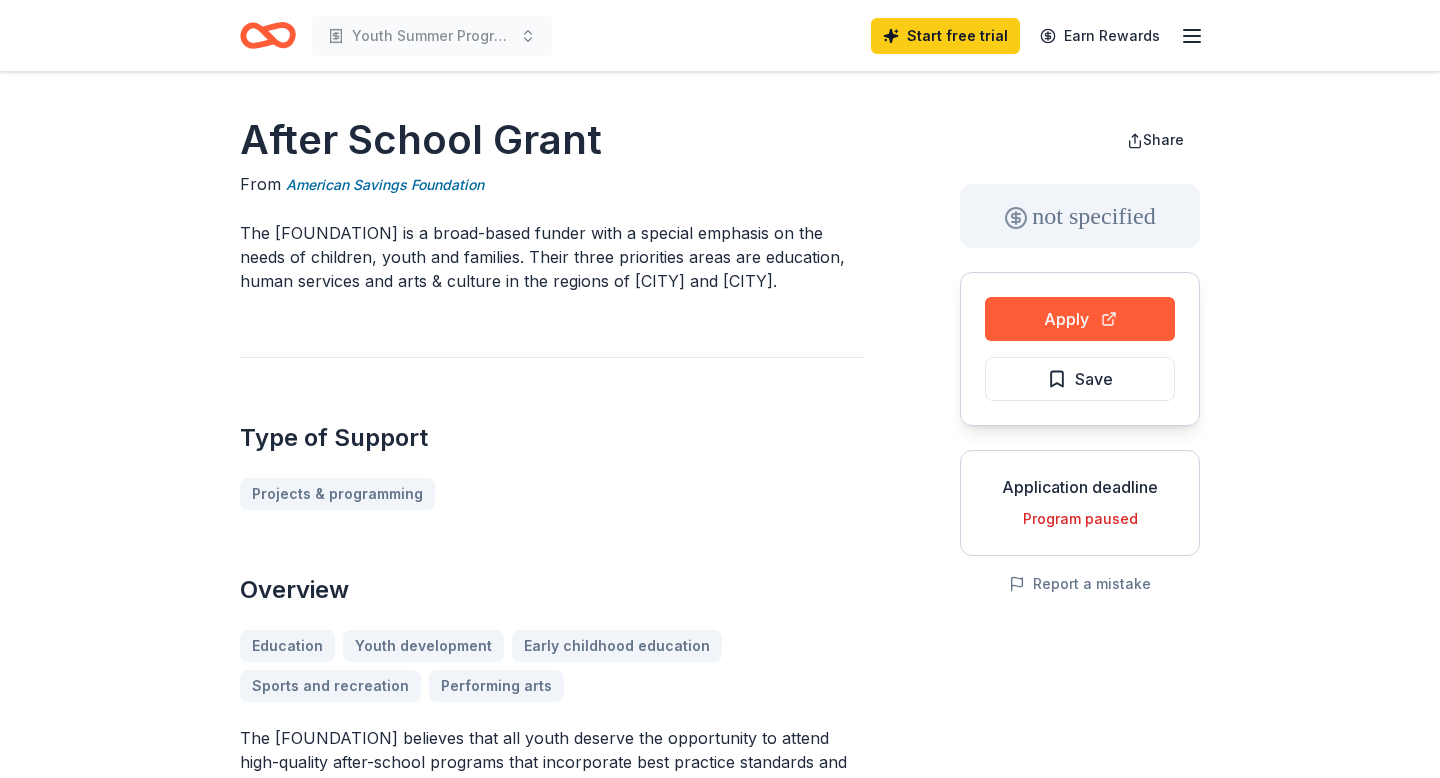scroll, scrollTop: 0, scrollLeft: 0, axis: both 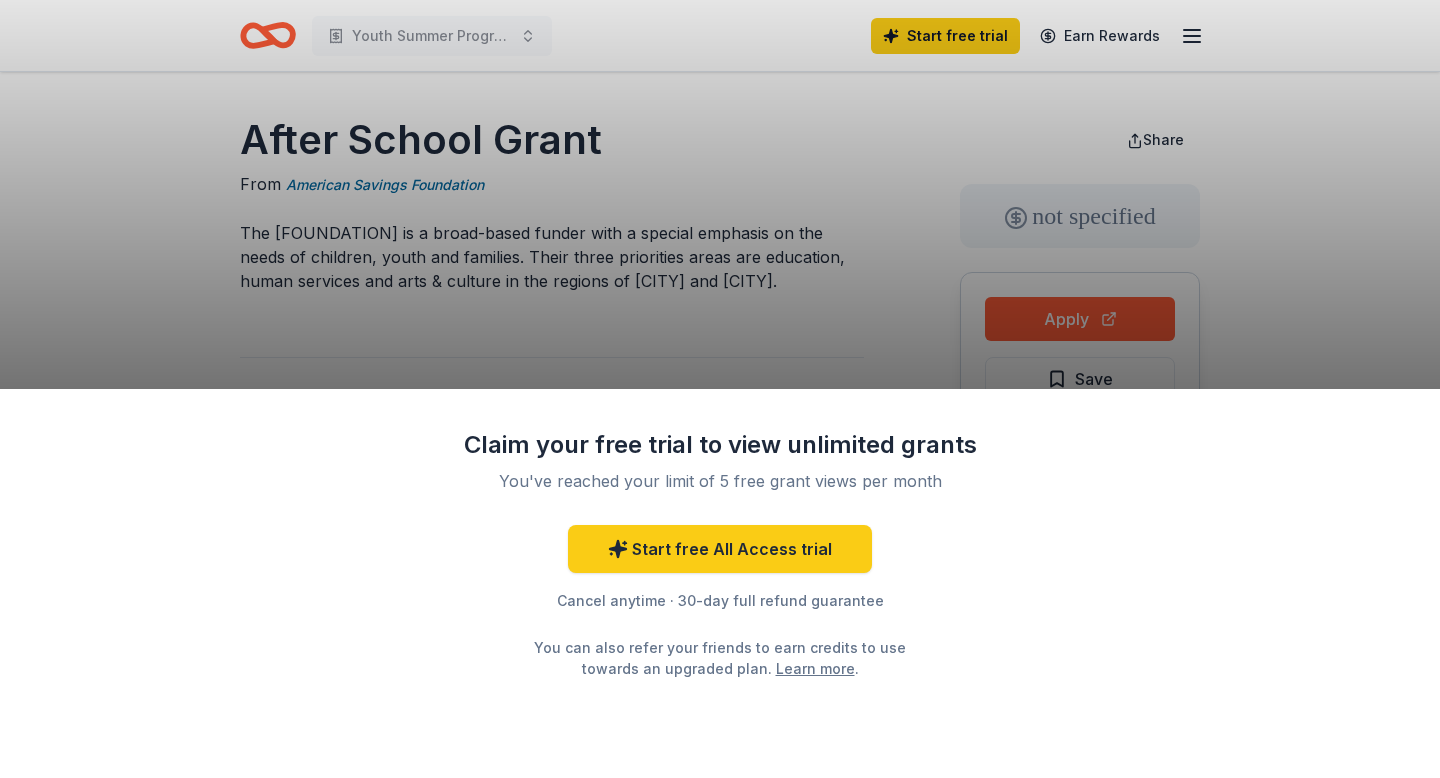 click on "Claim your free trial to view unlimited grants You've reached your limit of 5 free grant views per month Start free All Access trial Cancel anytime · 30-day full refund guarantee You can also refer your friends to earn credits to use towards an upgraded plan.   Learn more ." at bounding box center (720, 389) 